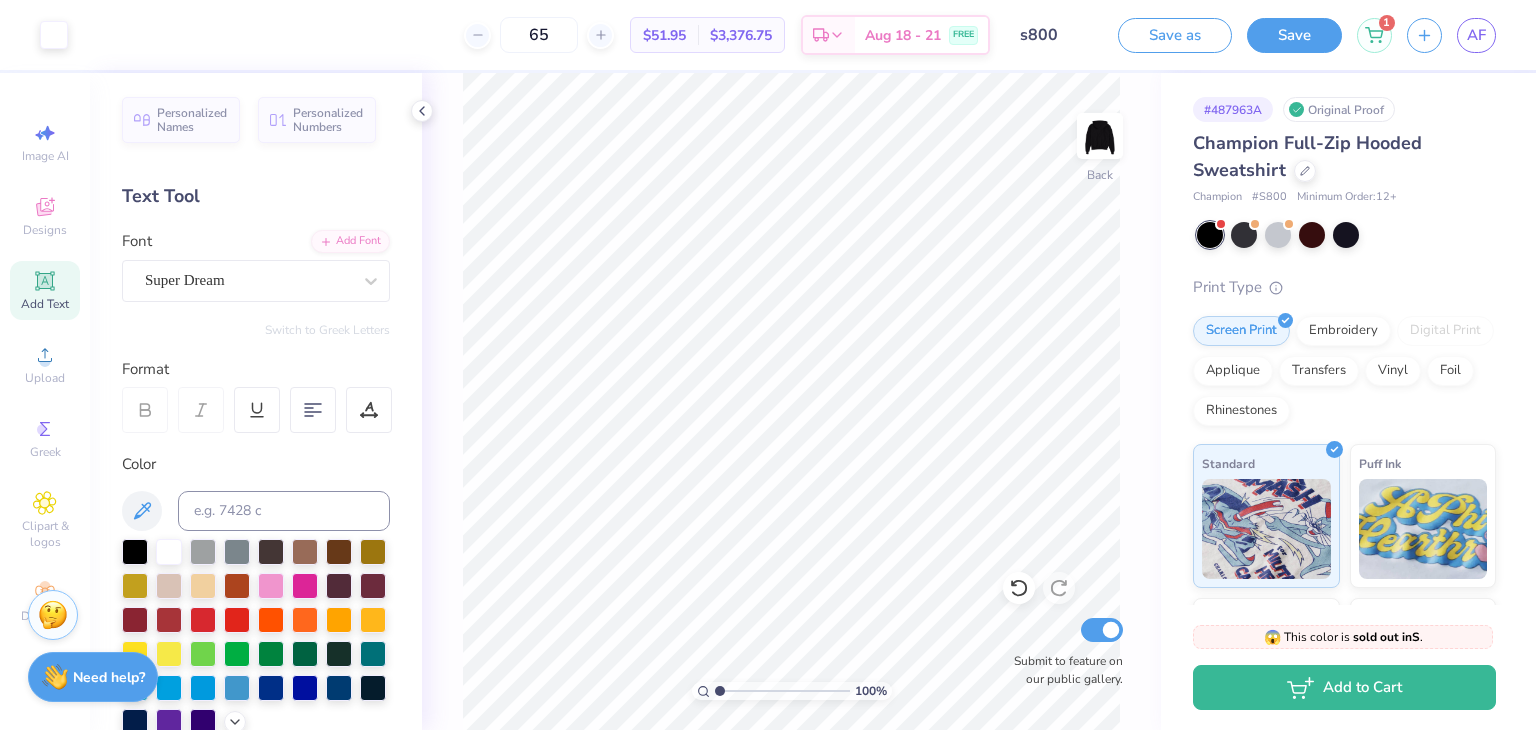 scroll, scrollTop: 0, scrollLeft: 0, axis: both 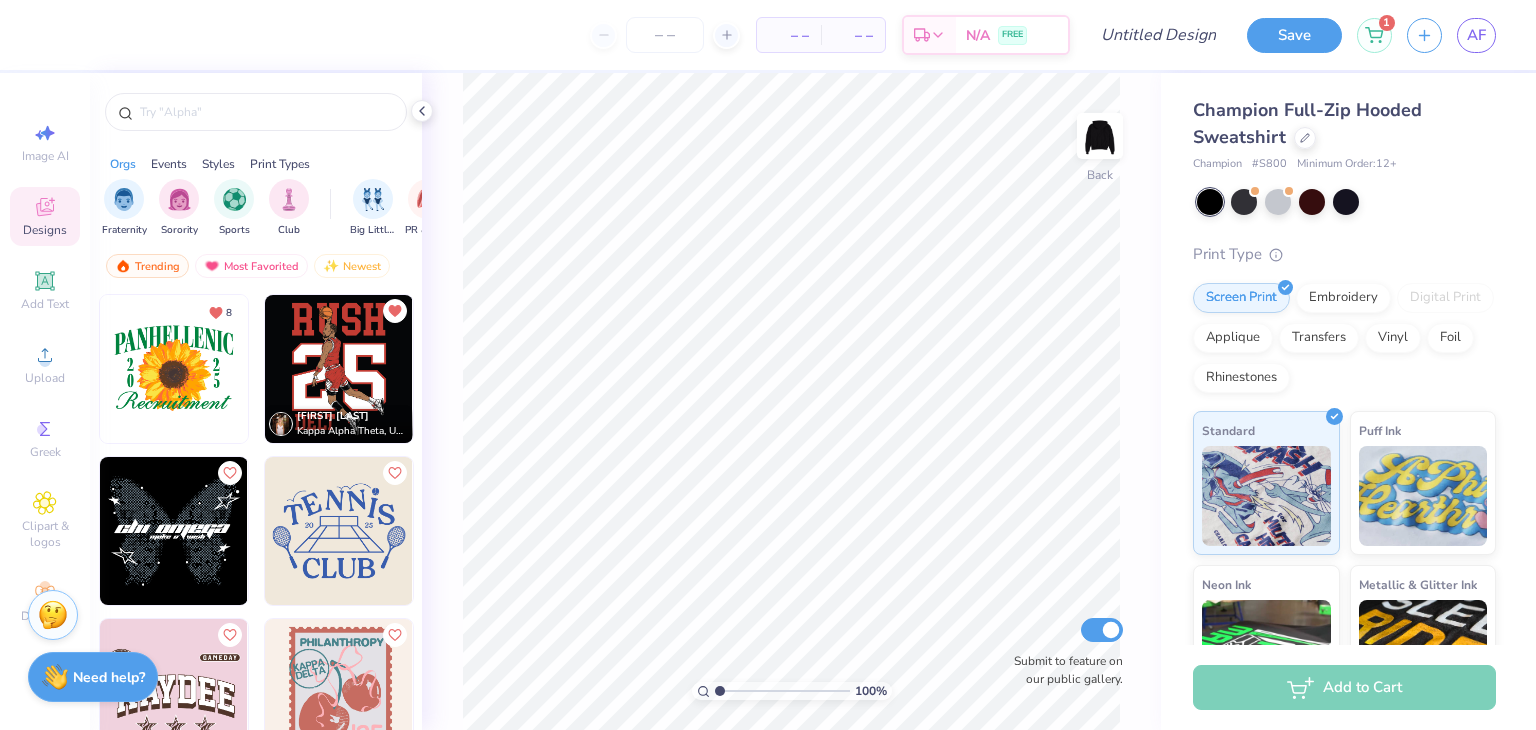 click at bounding box center [339, 531] 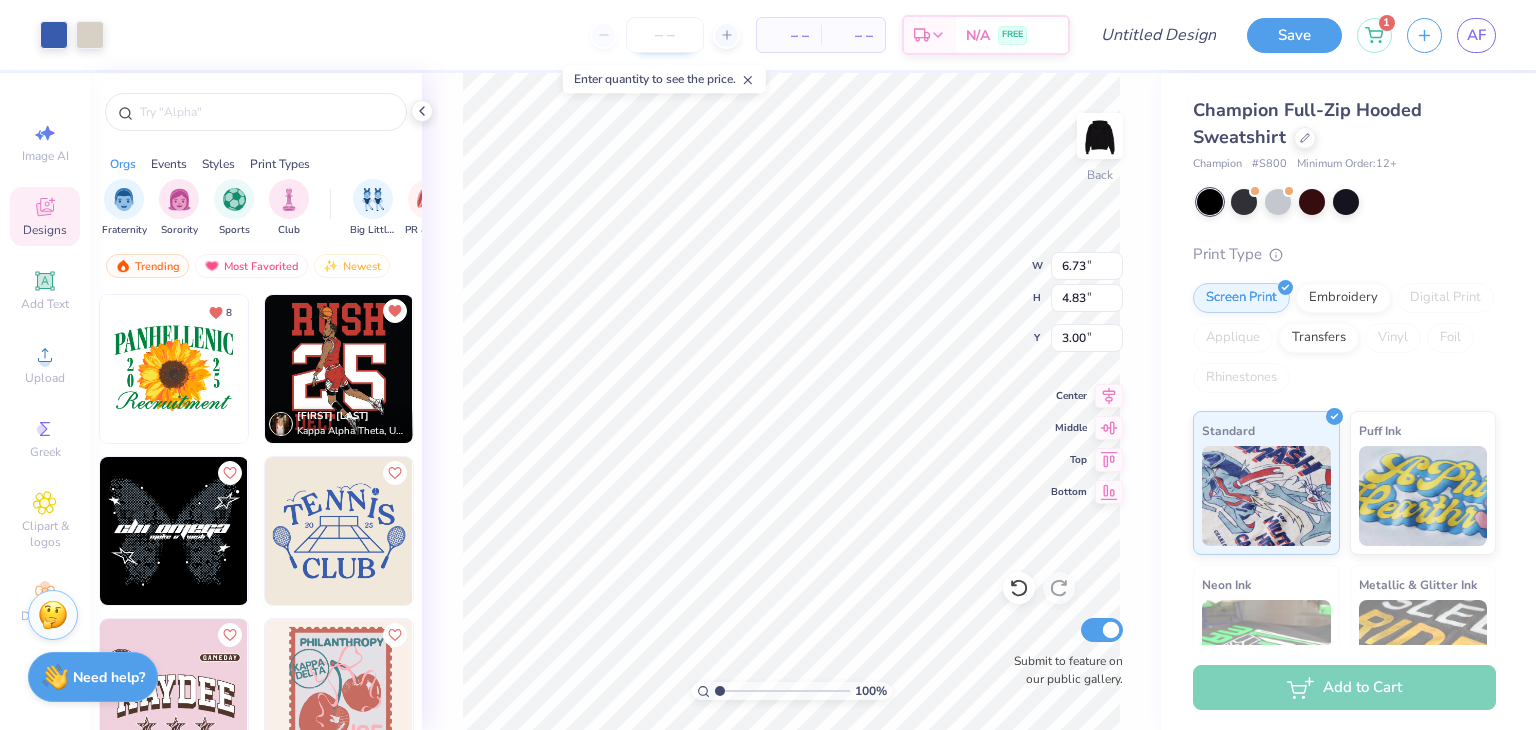 click at bounding box center [665, 35] 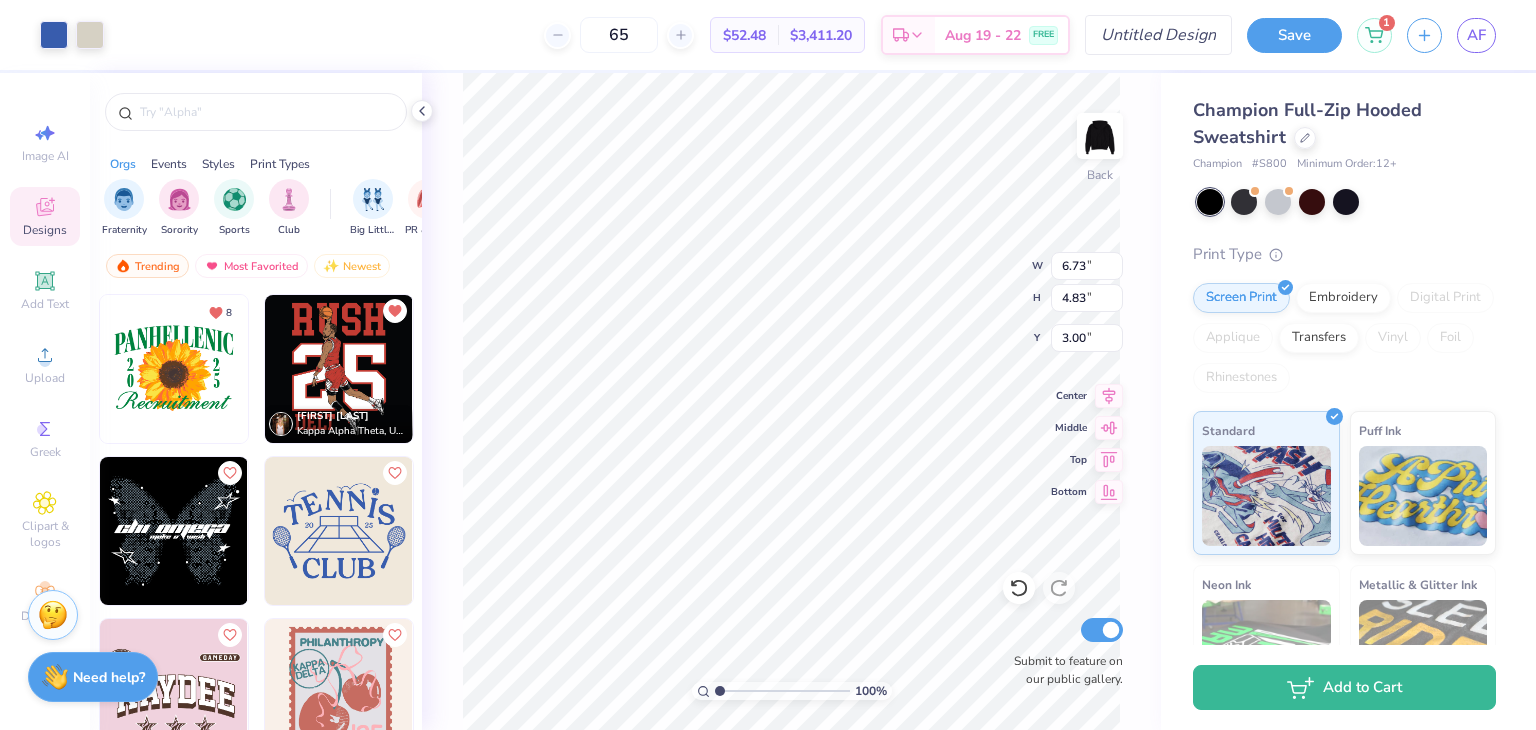 type on "65" 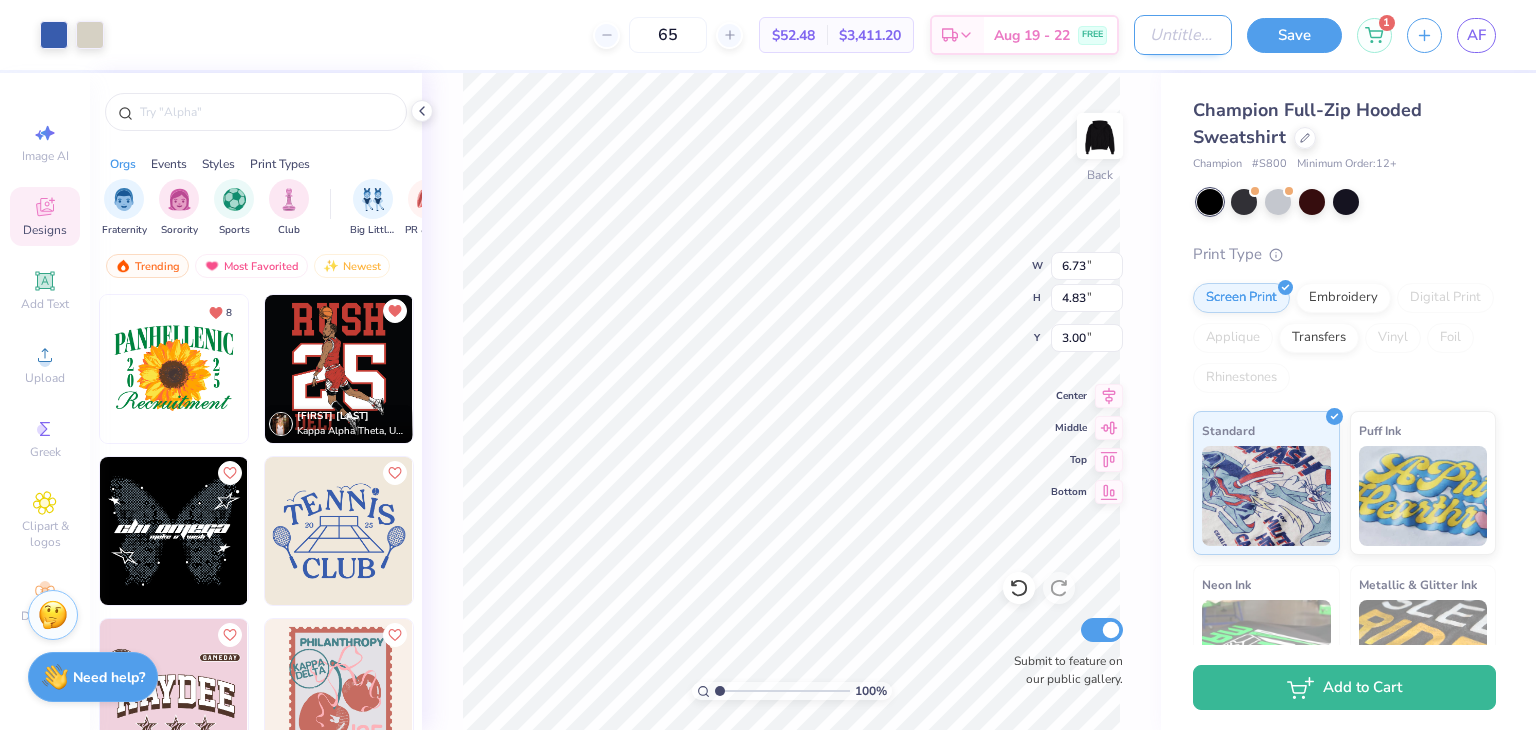 click on "Design Title" at bounding box center [1183, 35] 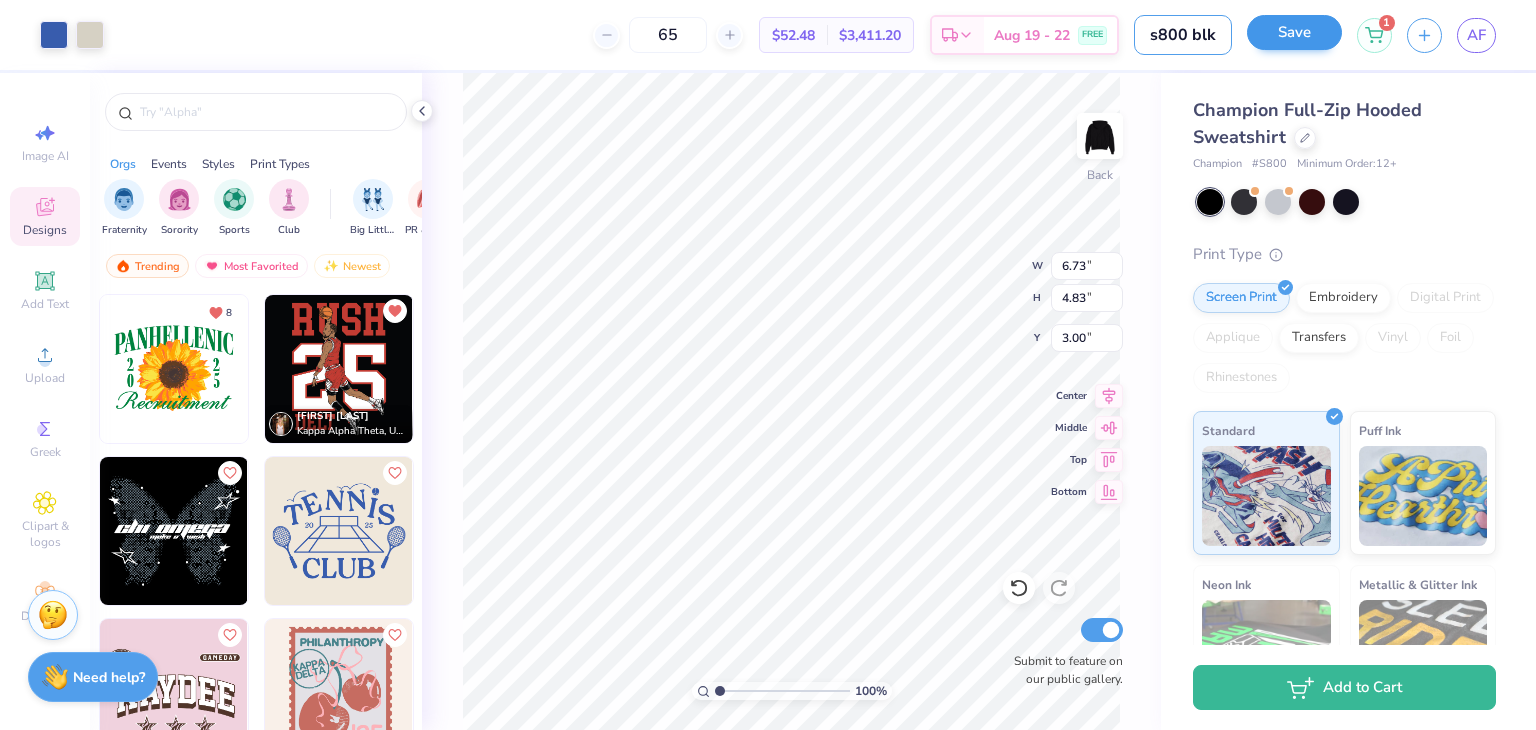 type on "s800 blk" 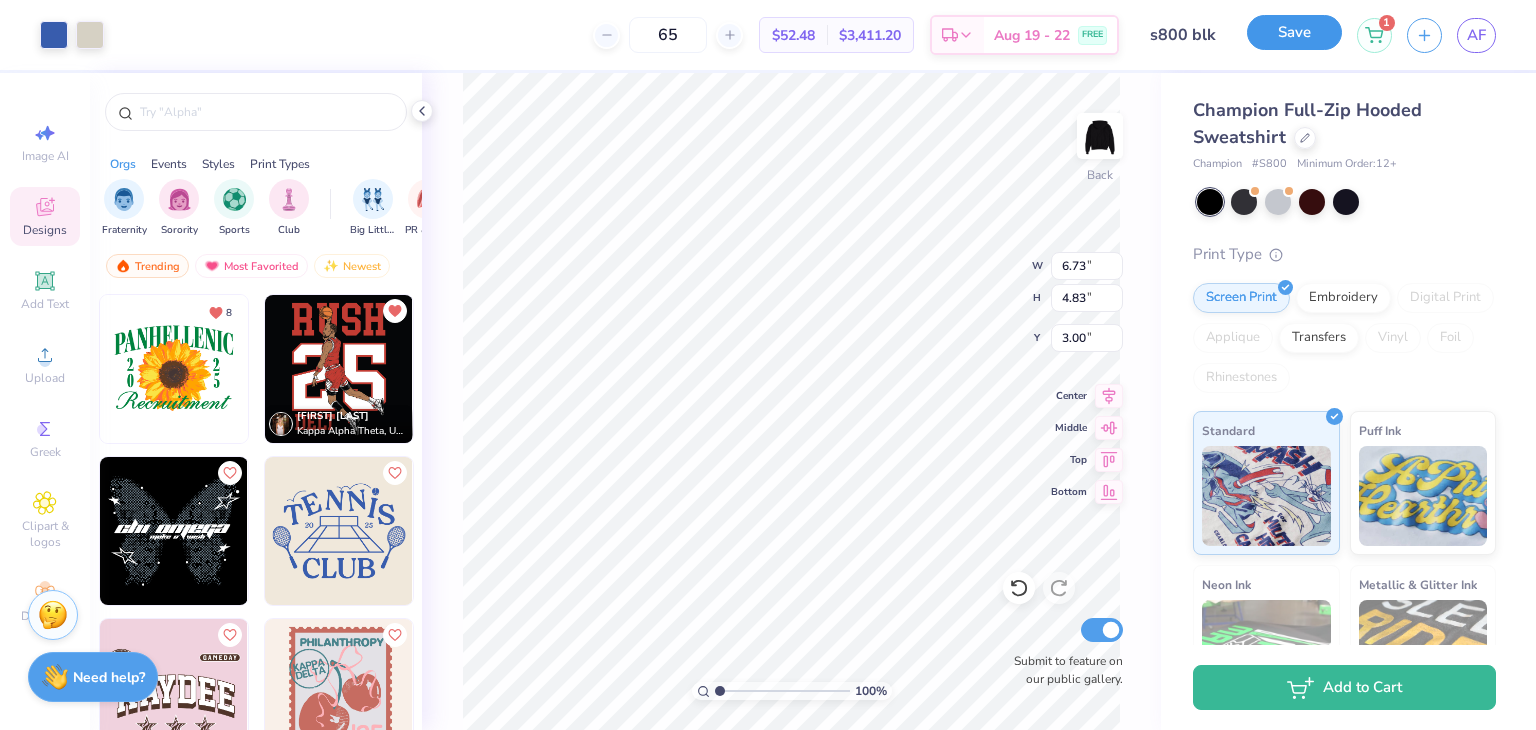 click on "Save" at bounding box center [1294, 32] 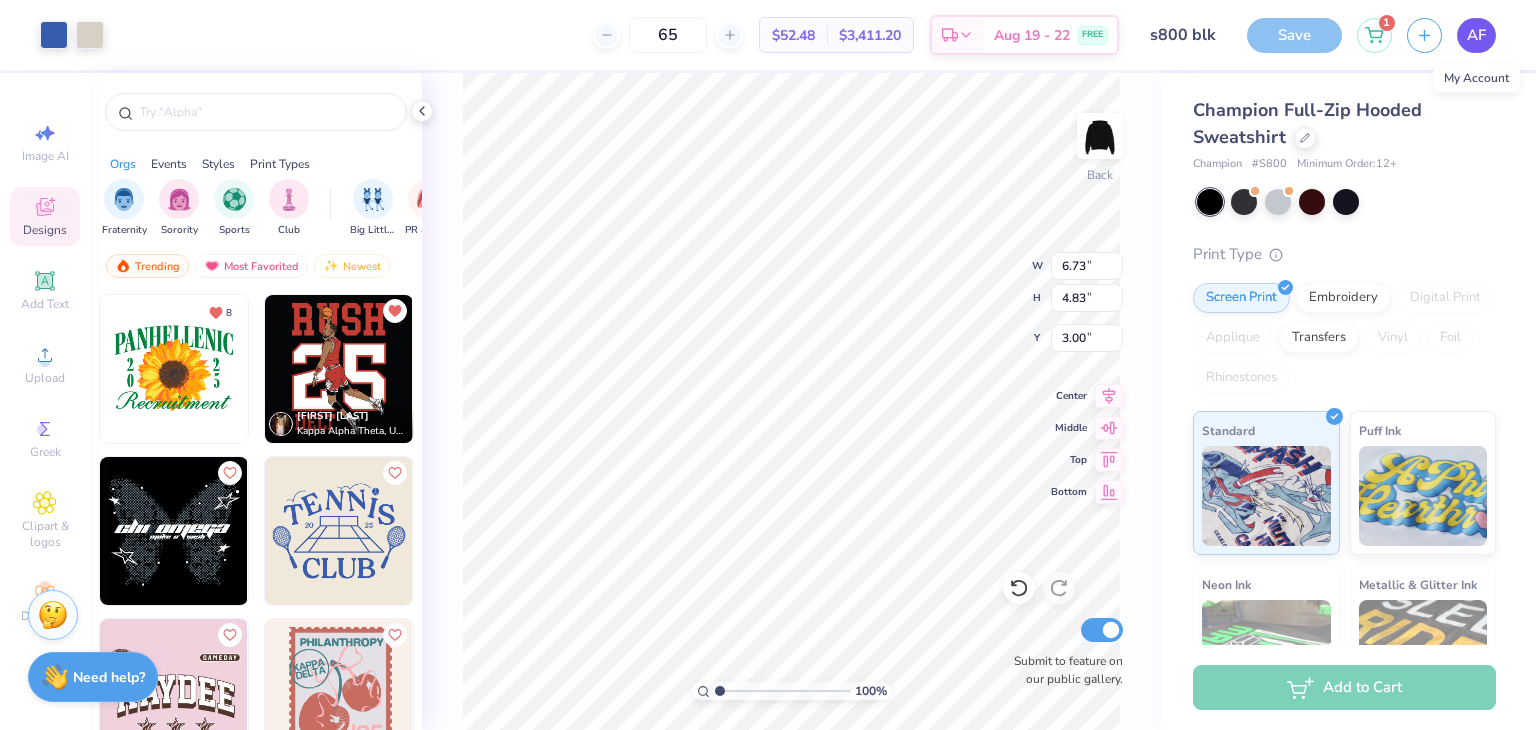 click on "AF" at bounding box center [1476, 35] 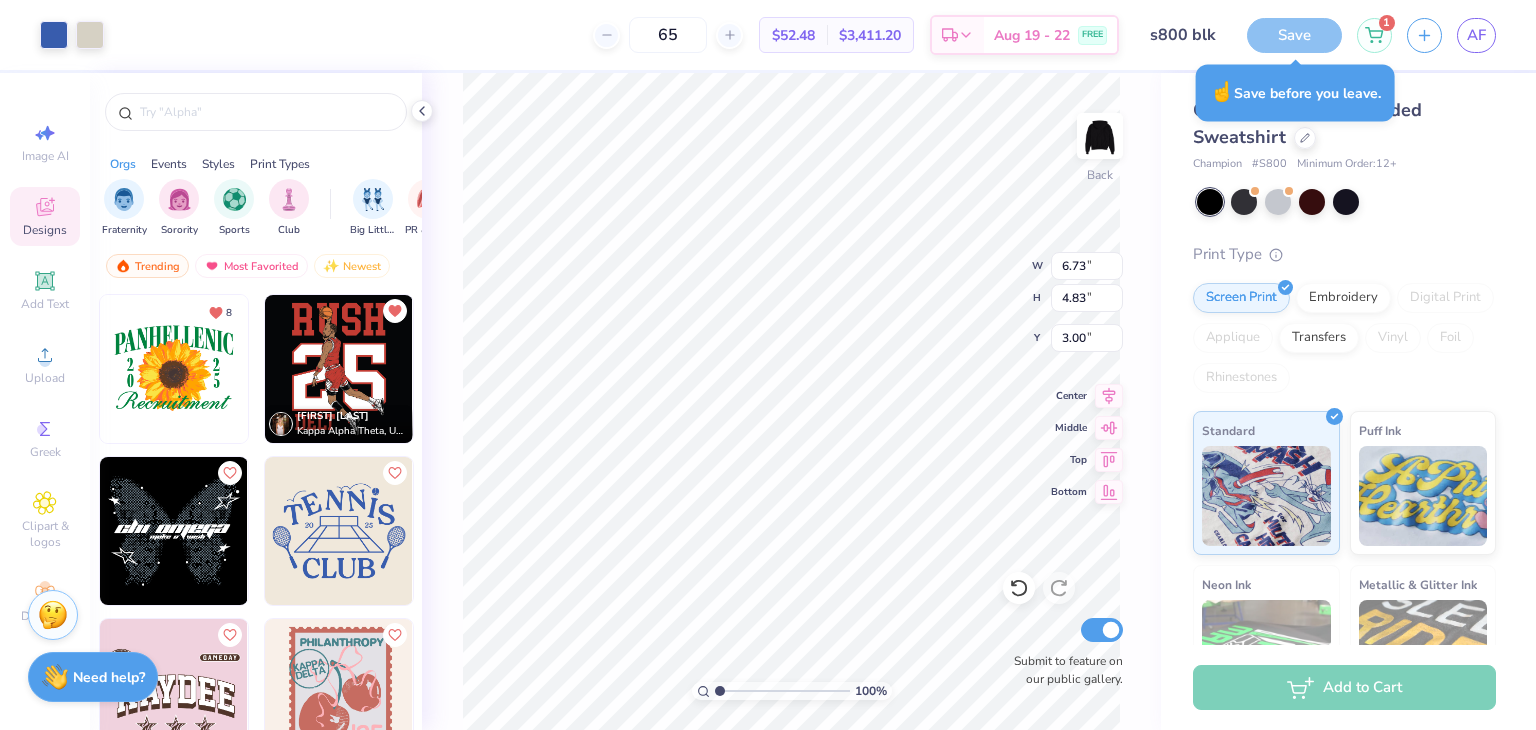 click on "Save" at bounding box center (1294, 35) 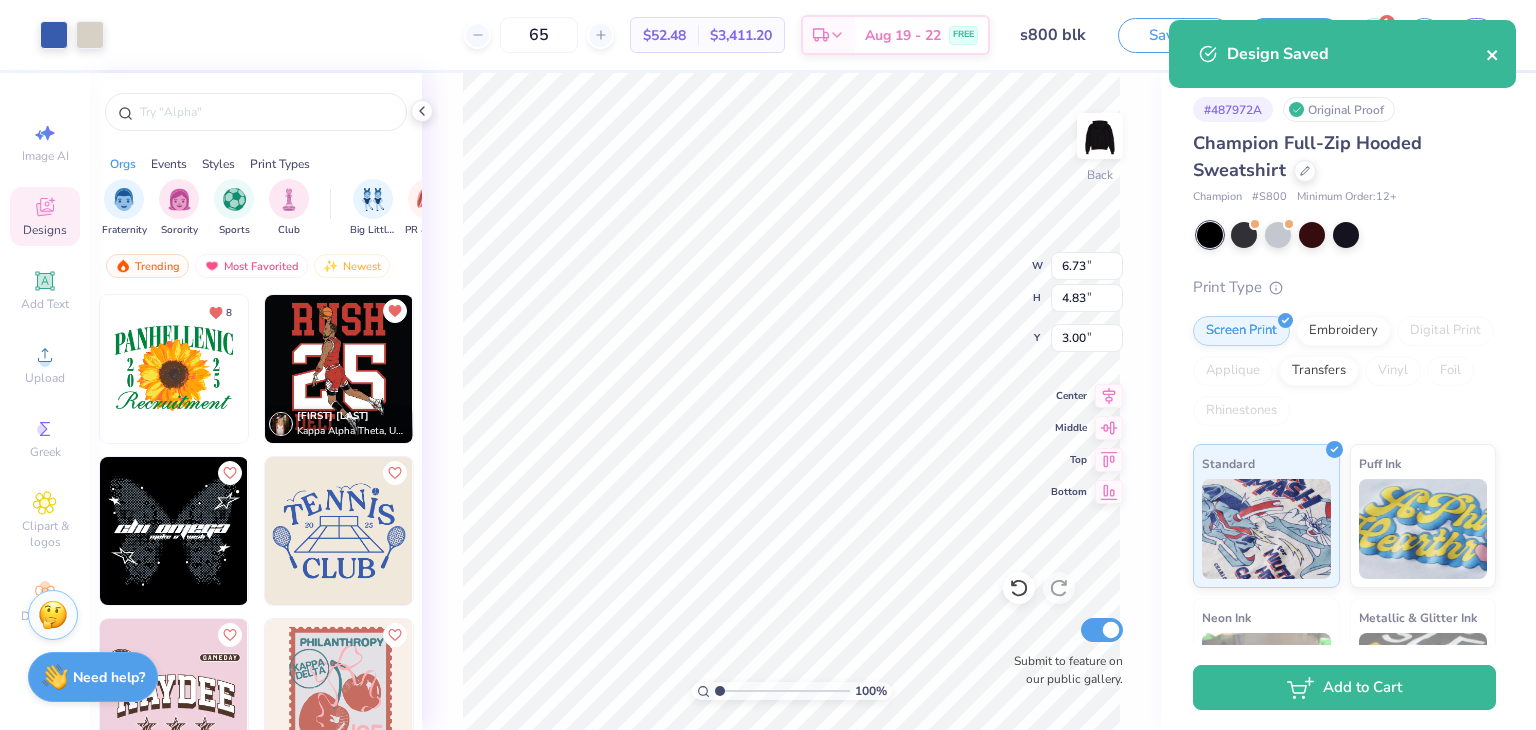 click 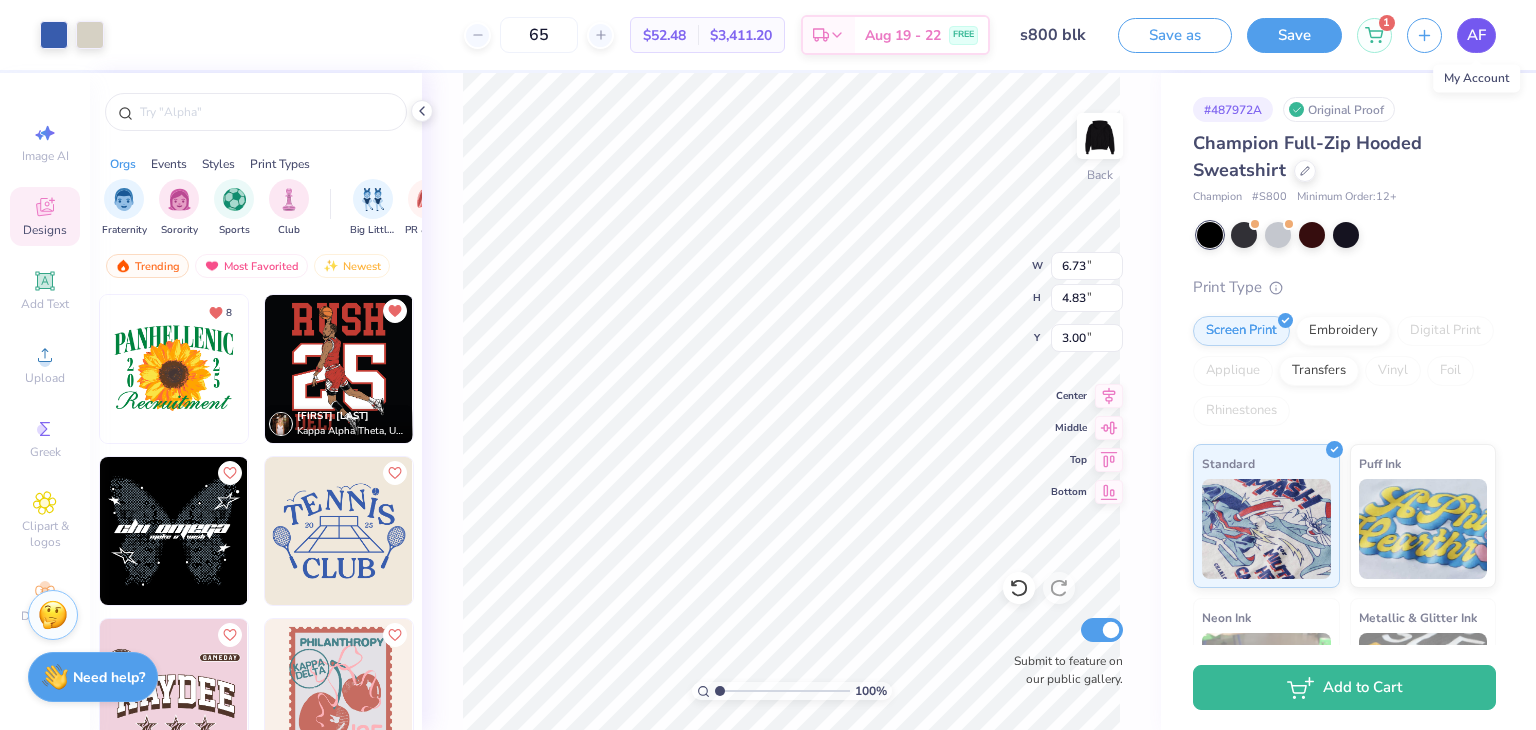 click on "AF" at bounding box center [1476, 35] 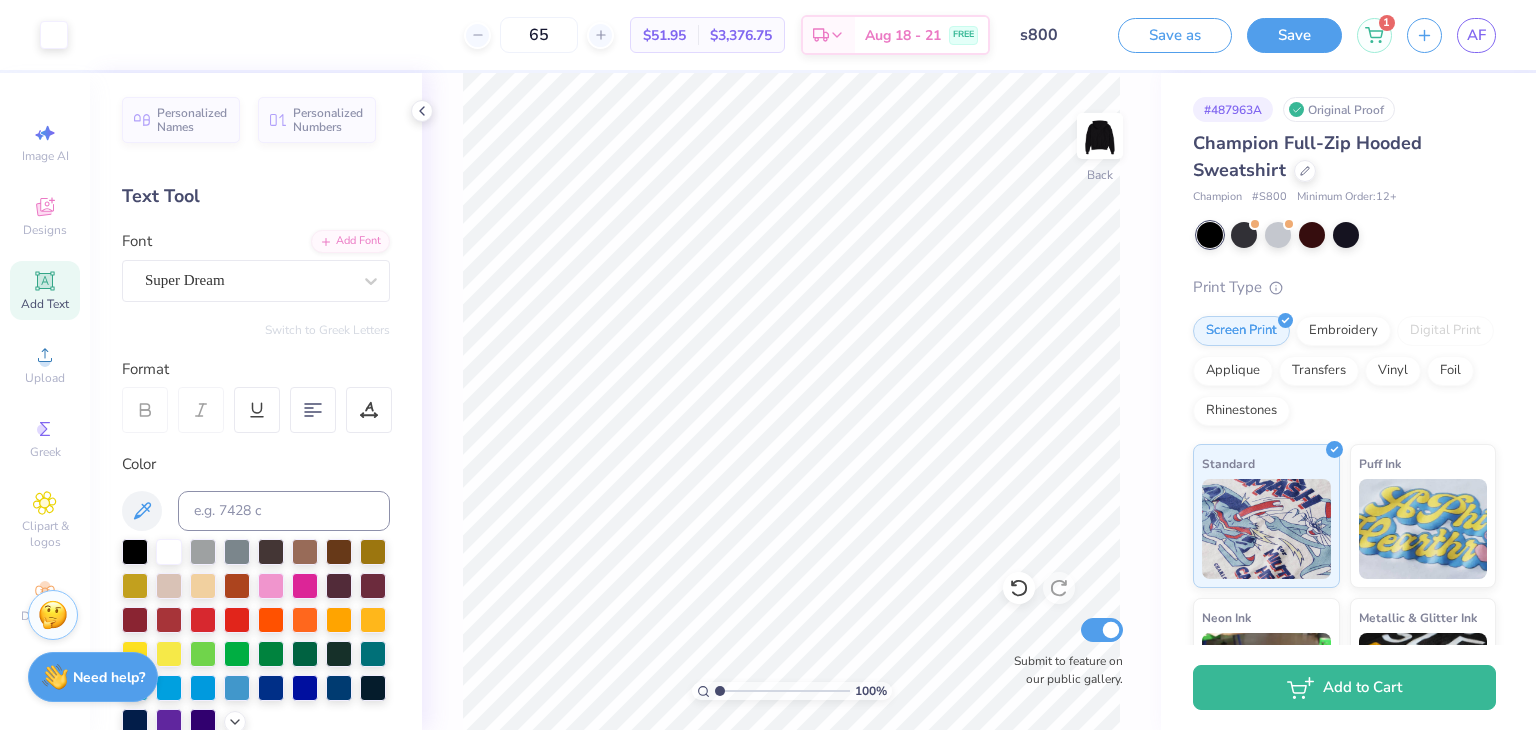 scroll, scrollTop: 0, scrollLeft: 0, axis: both 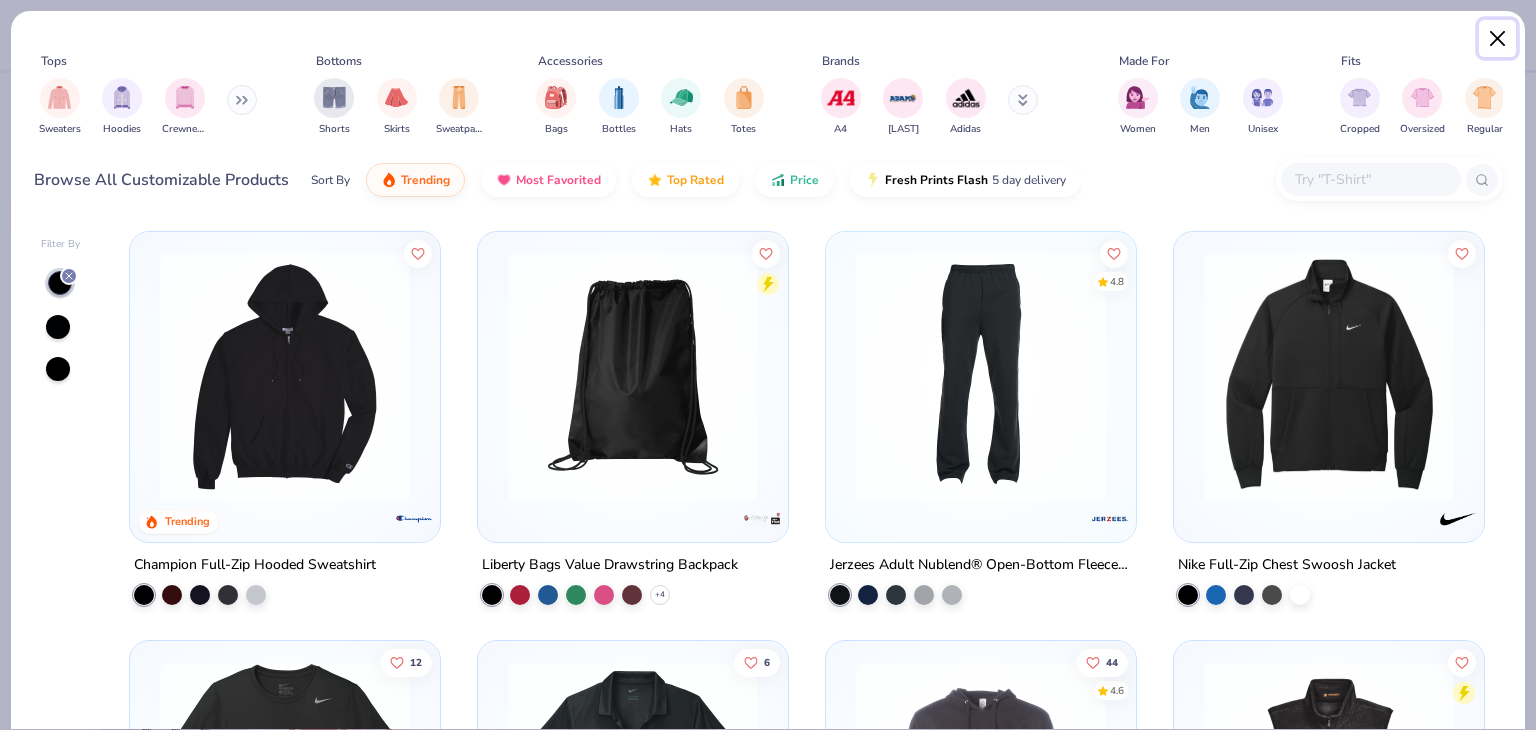 click at bounding box center (1498, 39) 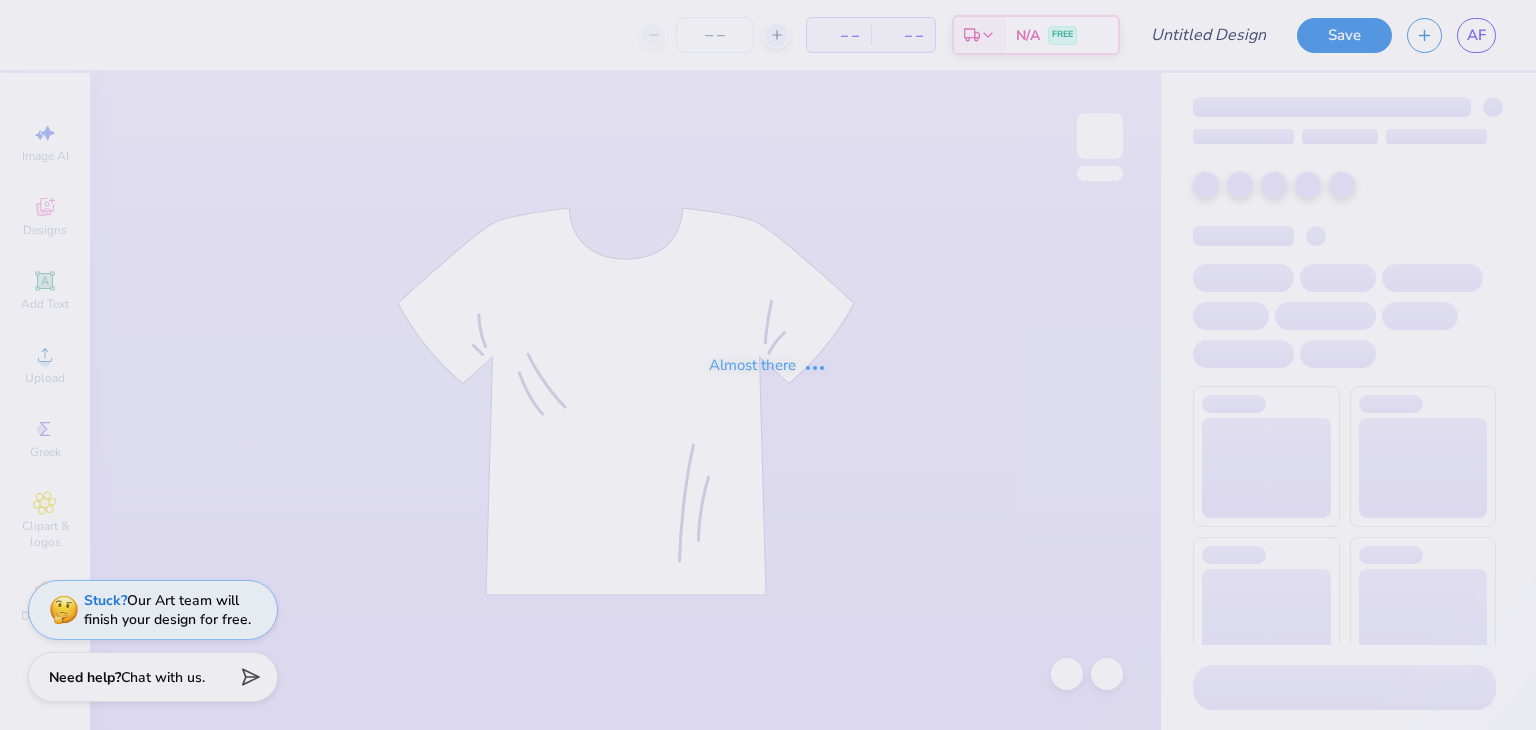 scroll, scrollTop: 0, scrollLeft: 0, axis: both 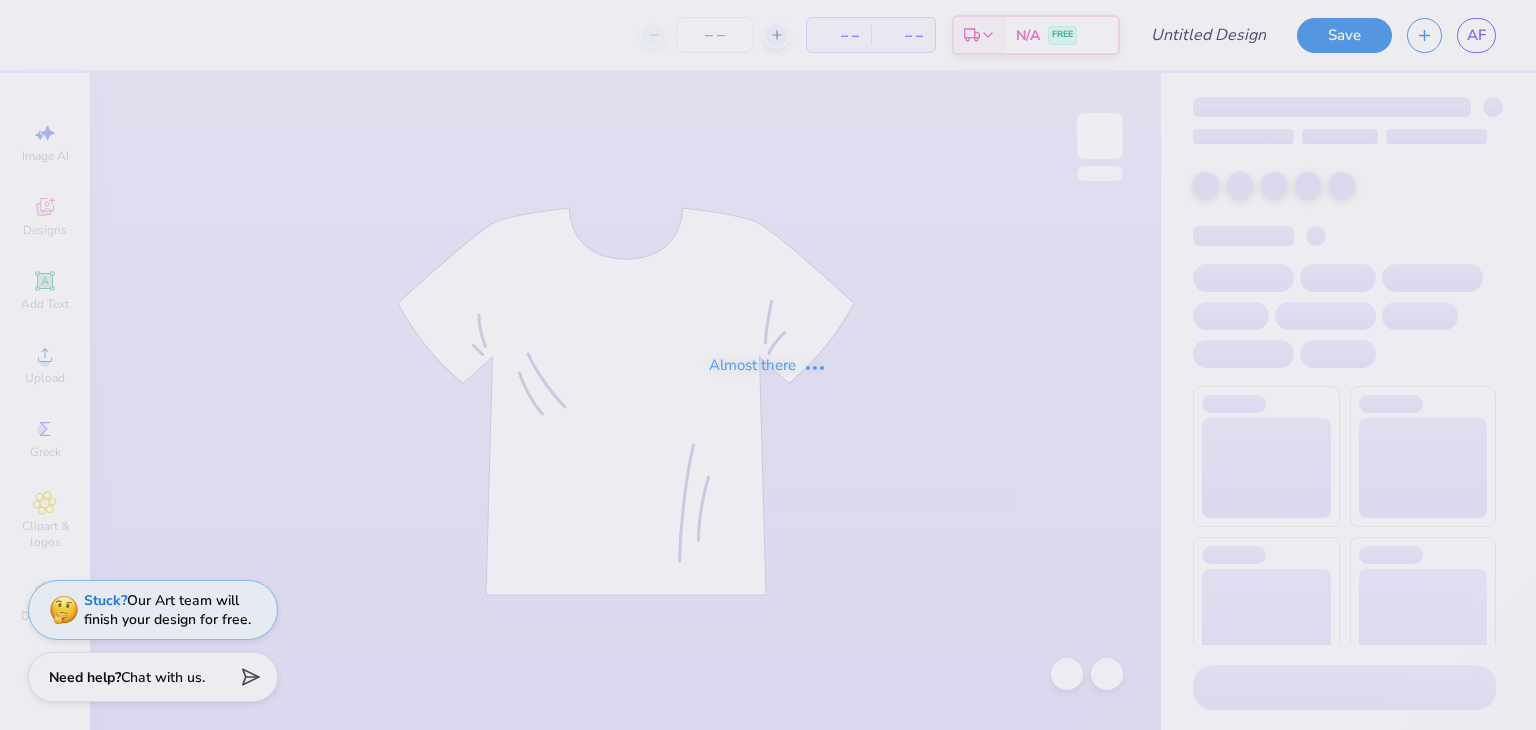 type on "s800 blk" 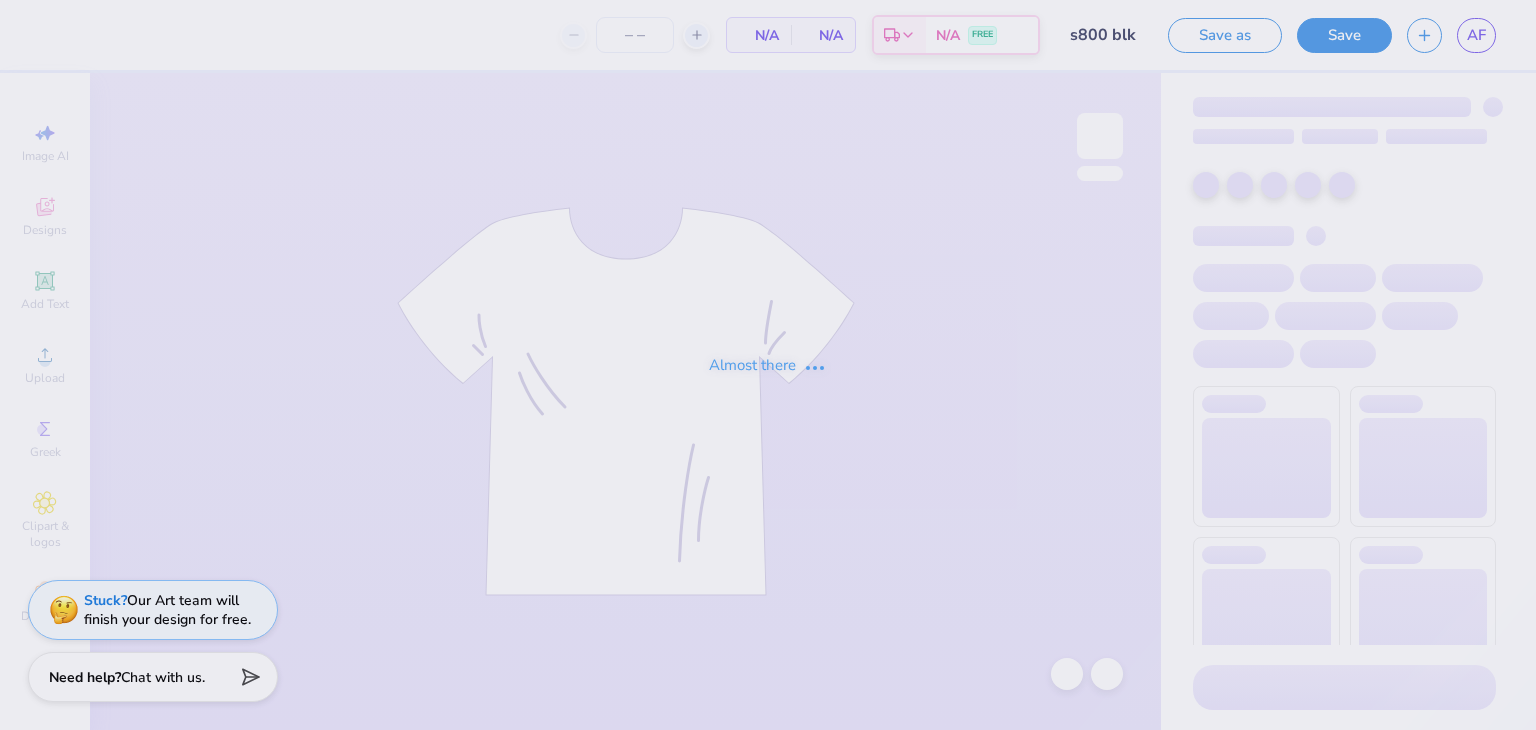type on "65" 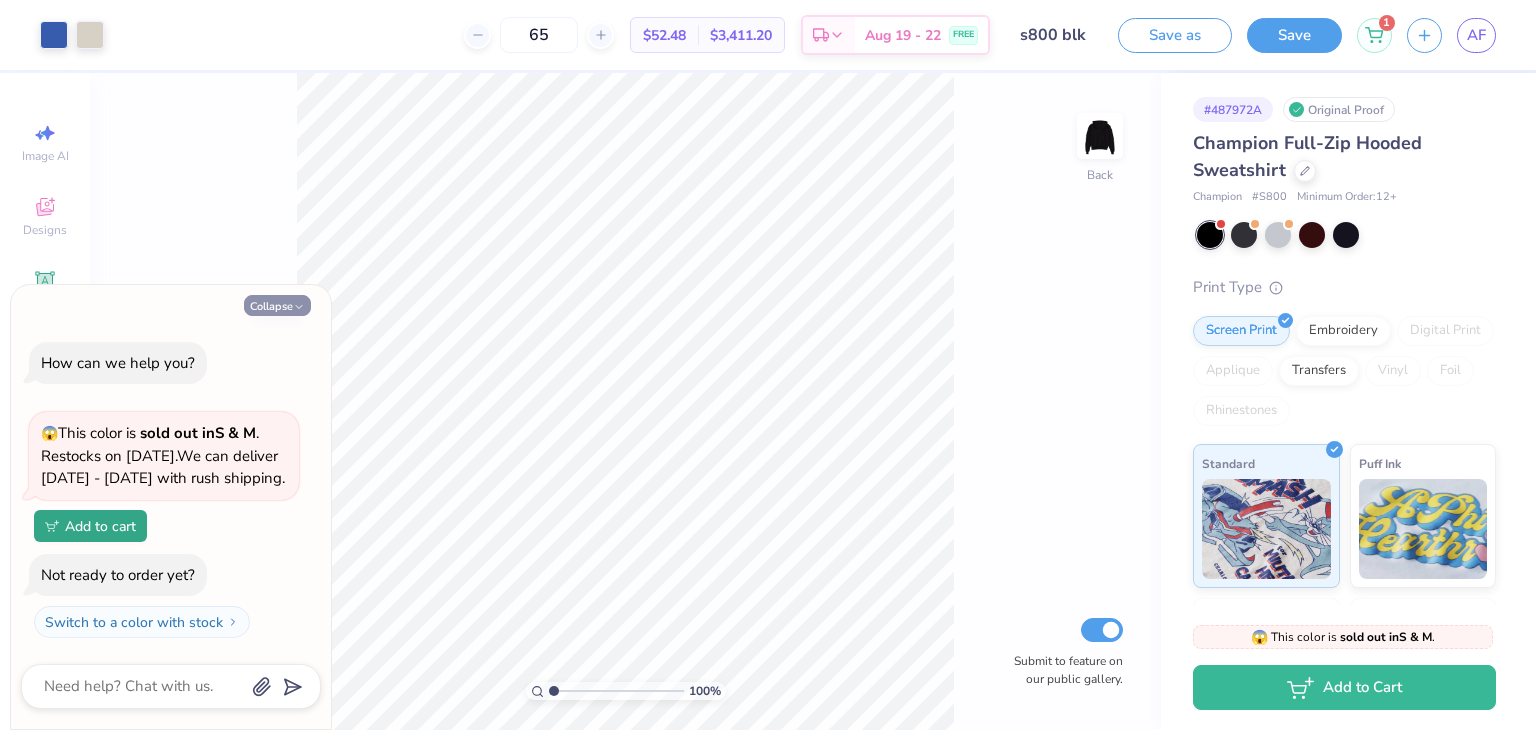 click on "Collapse" at bounding box center [277, 305] 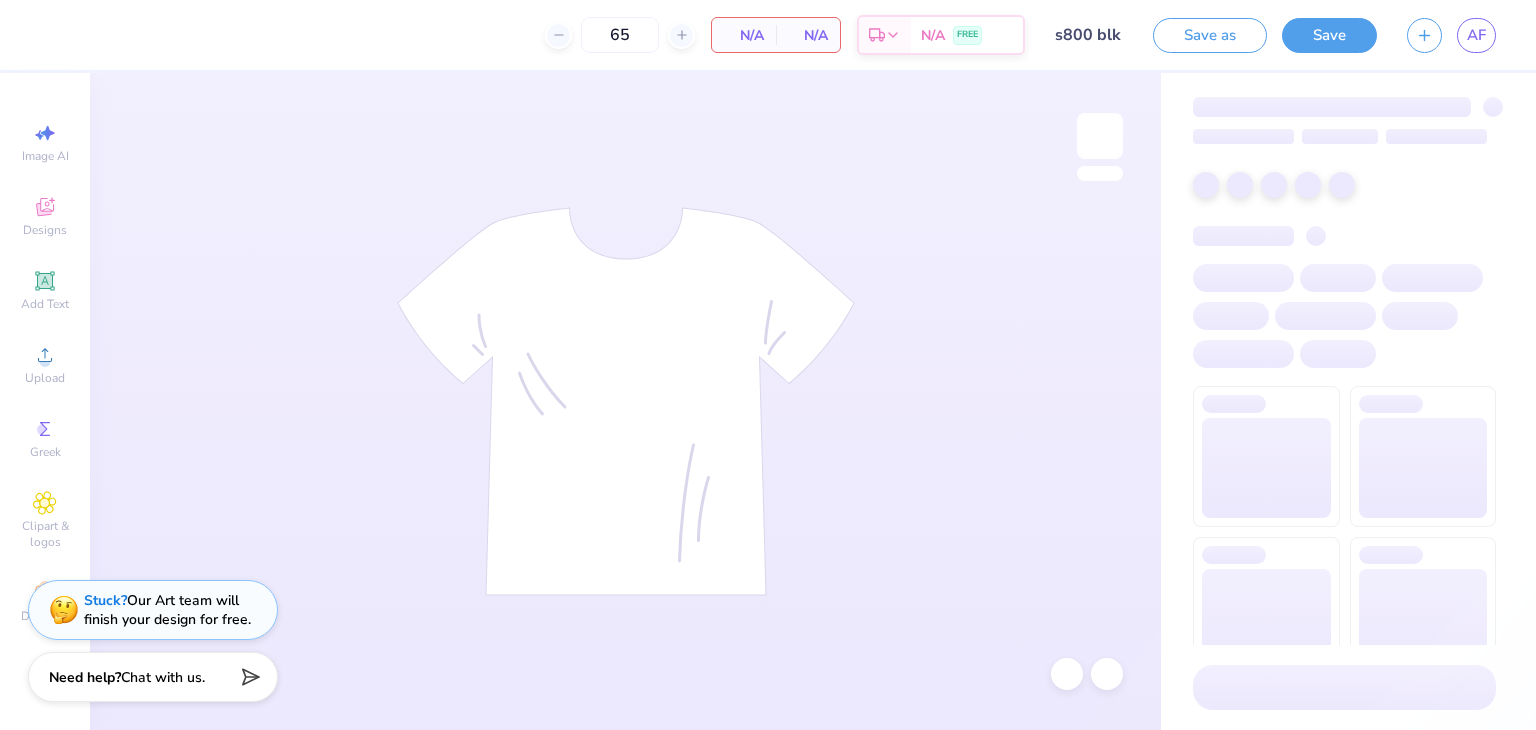 scroll, scrollTop: 0, scrollLeft: 0, axis: both 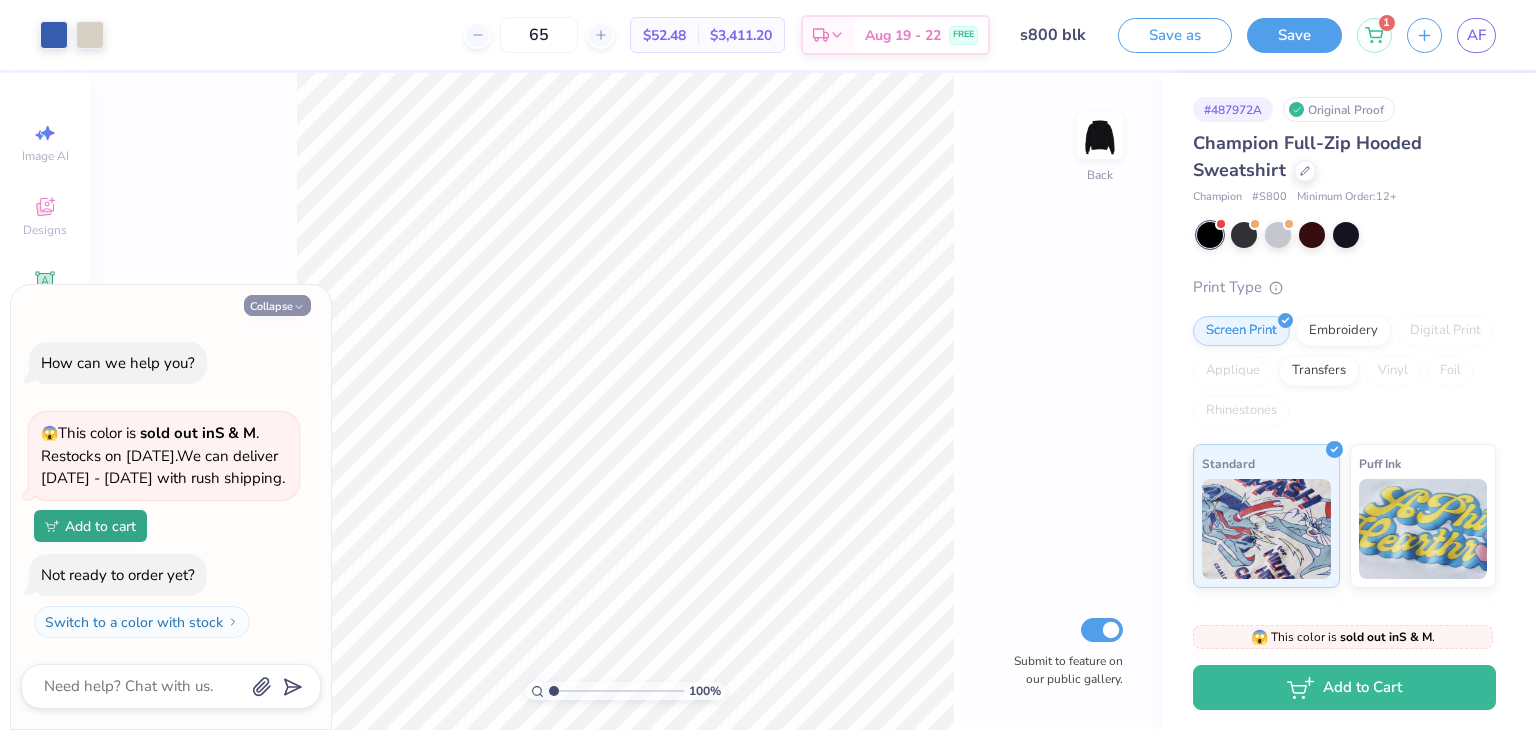 click on "Collapse" at bounding box center (277, 305) 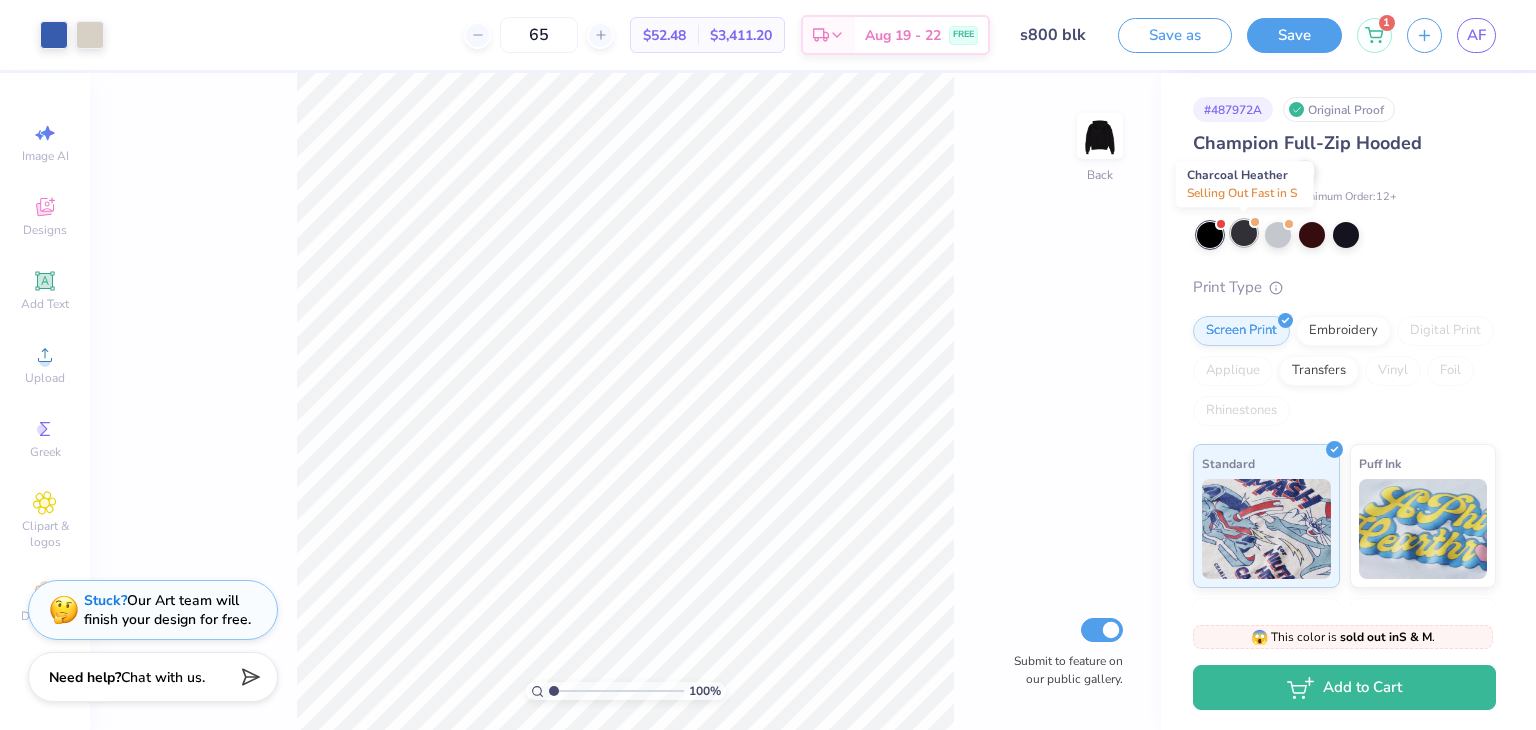 click at bounding box center (1244, 233) 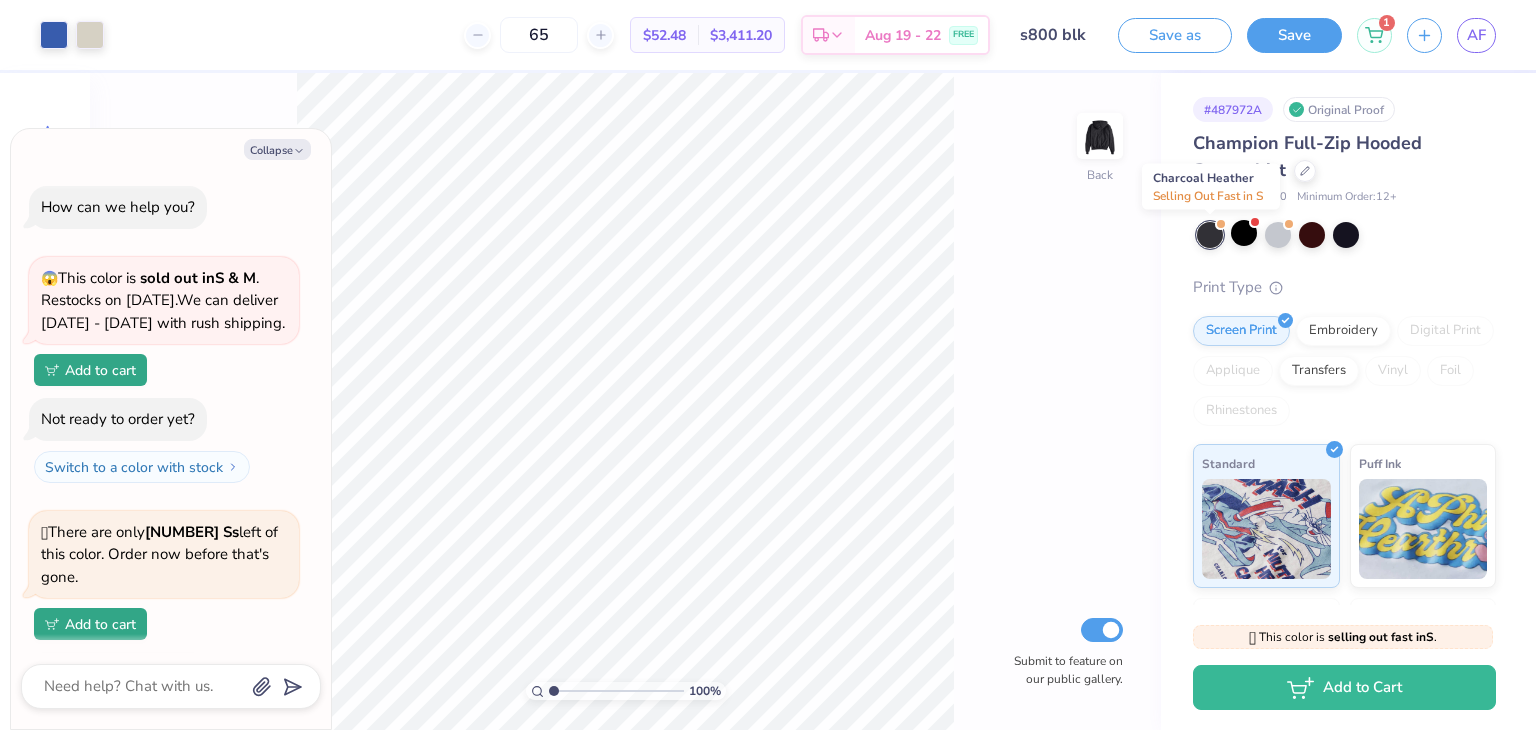 scroll, scrollTop: 75, scrollLeft: 0, axis: vertical 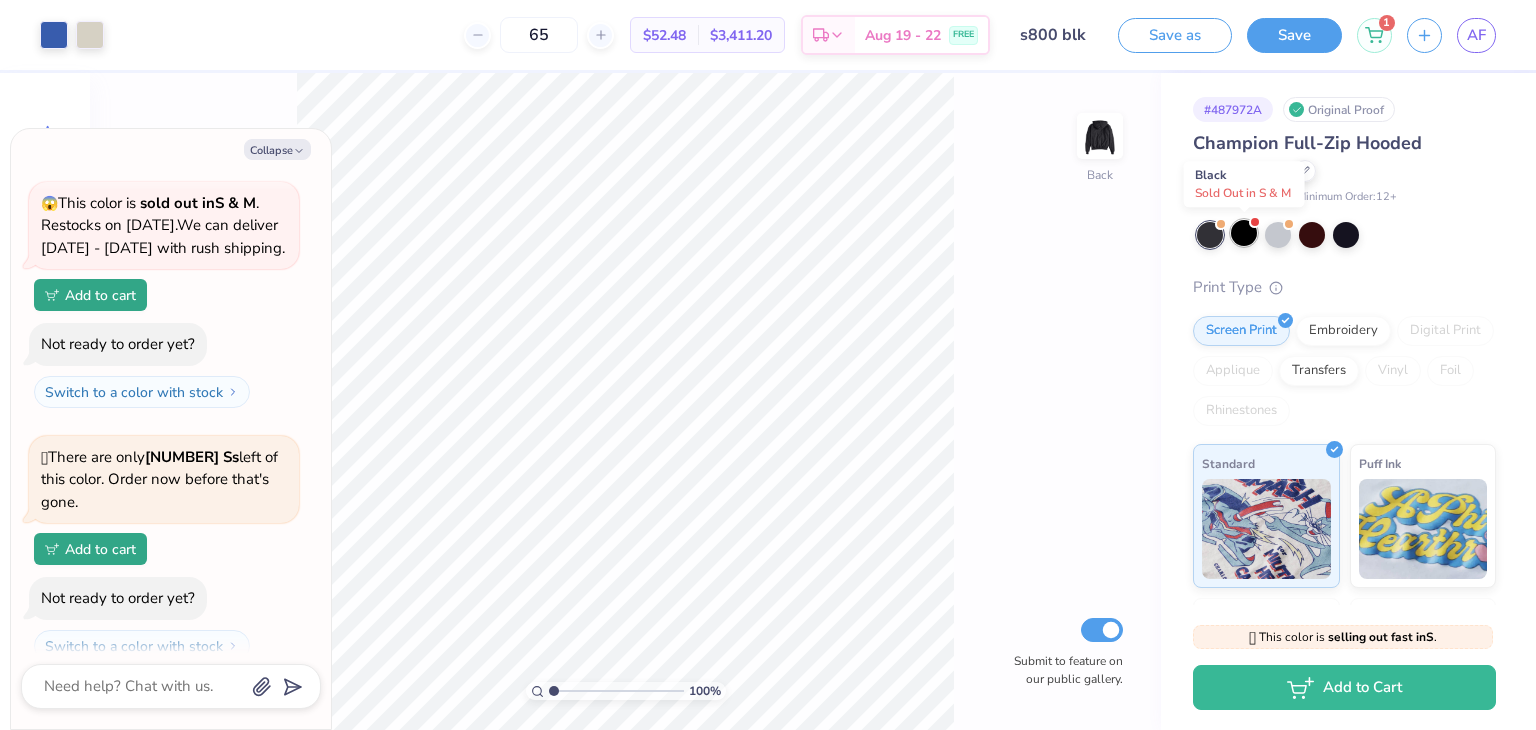 click at bounding box center [1244, 233] 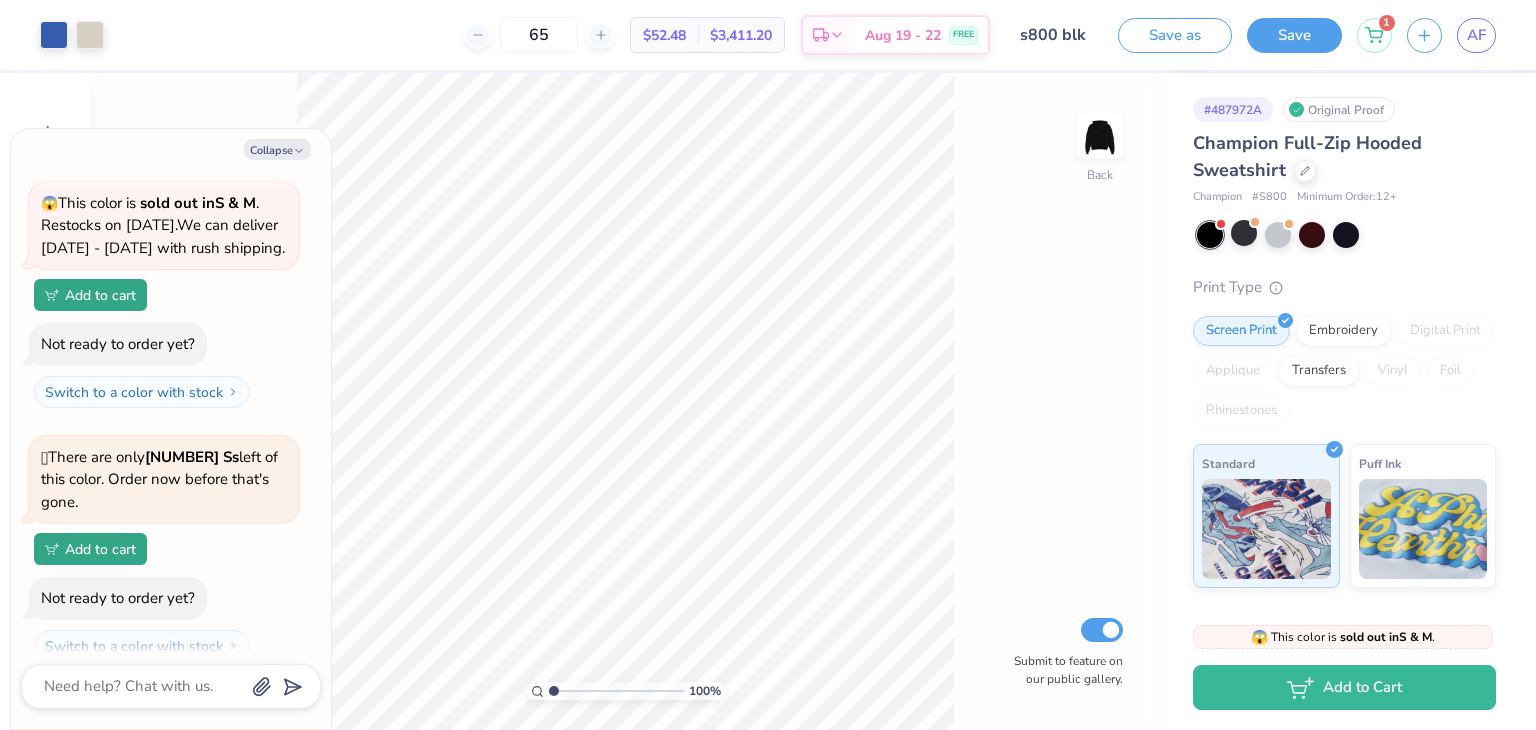 scroll, scrollTop: 329, scrollLeft: 0, axis: vertical 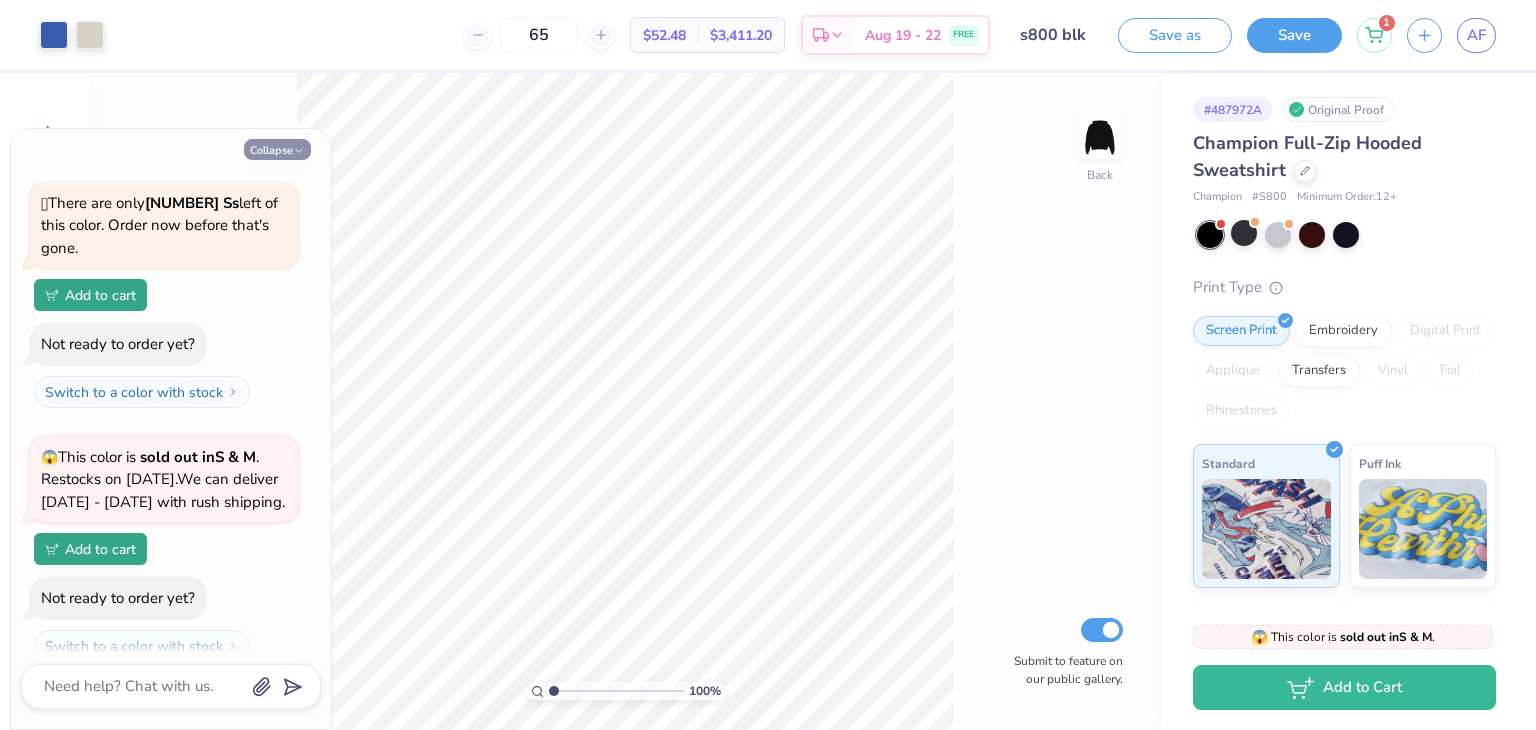 click on "Collapse" at bounding box center [277, 149] 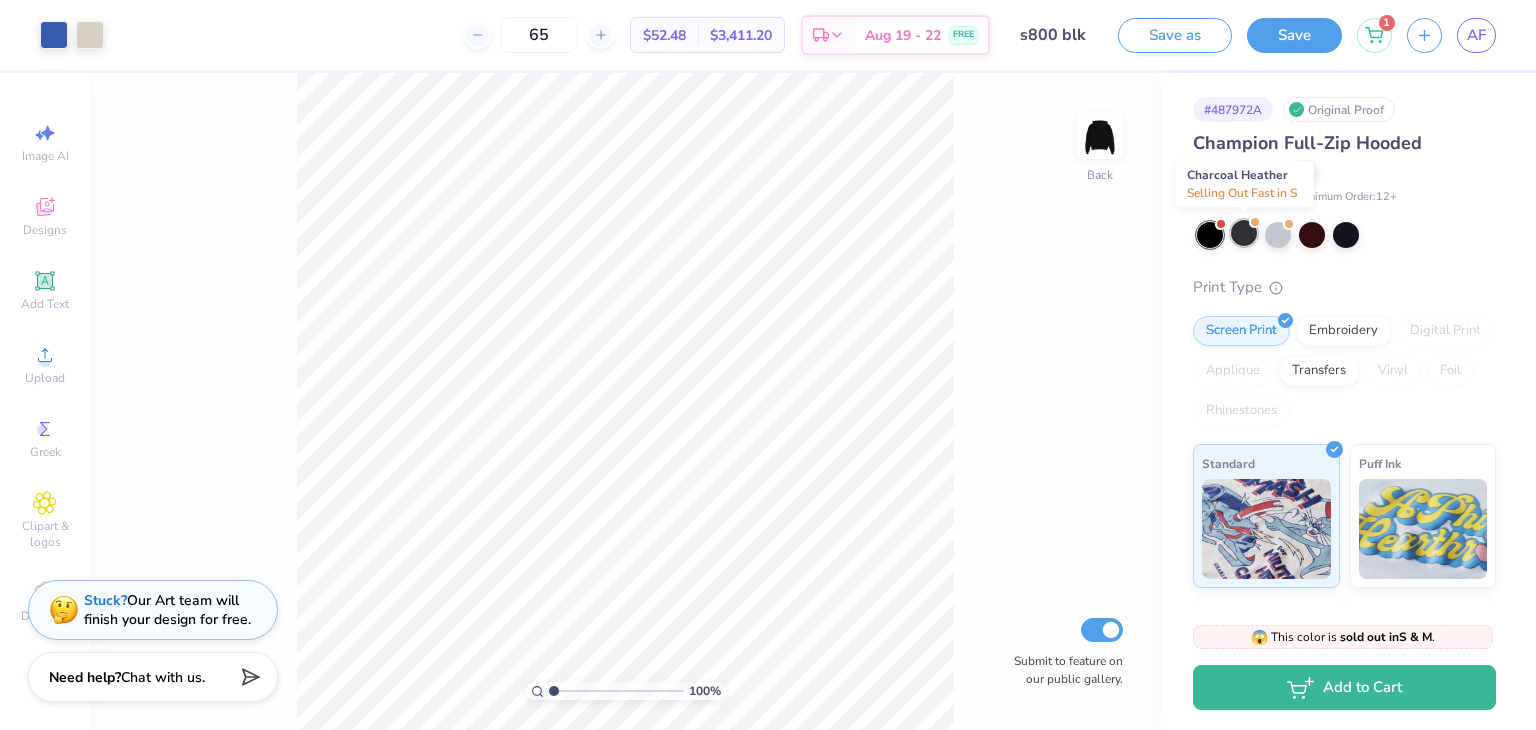 click at bounding box center (1244, 233) 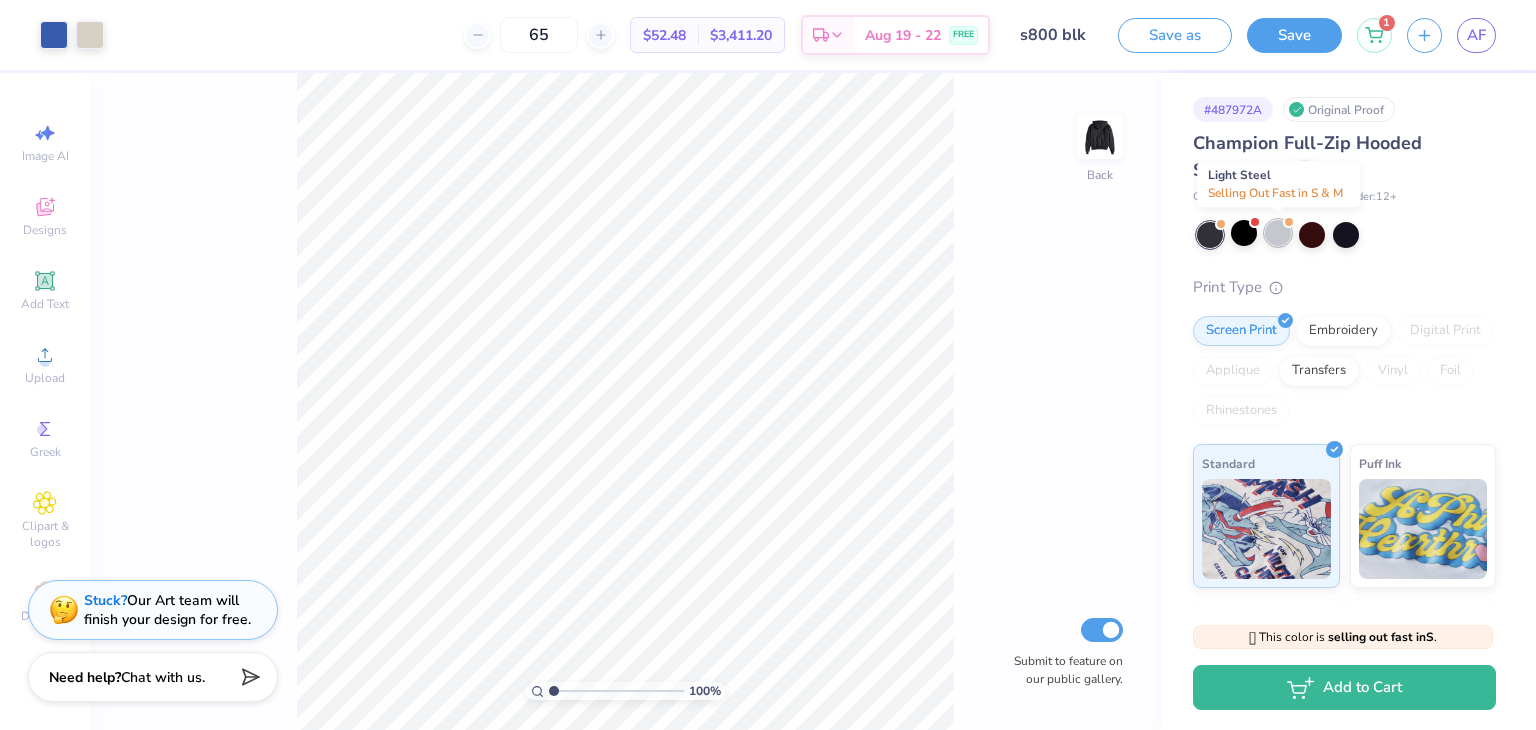 click at bounding box center (1278, 233) 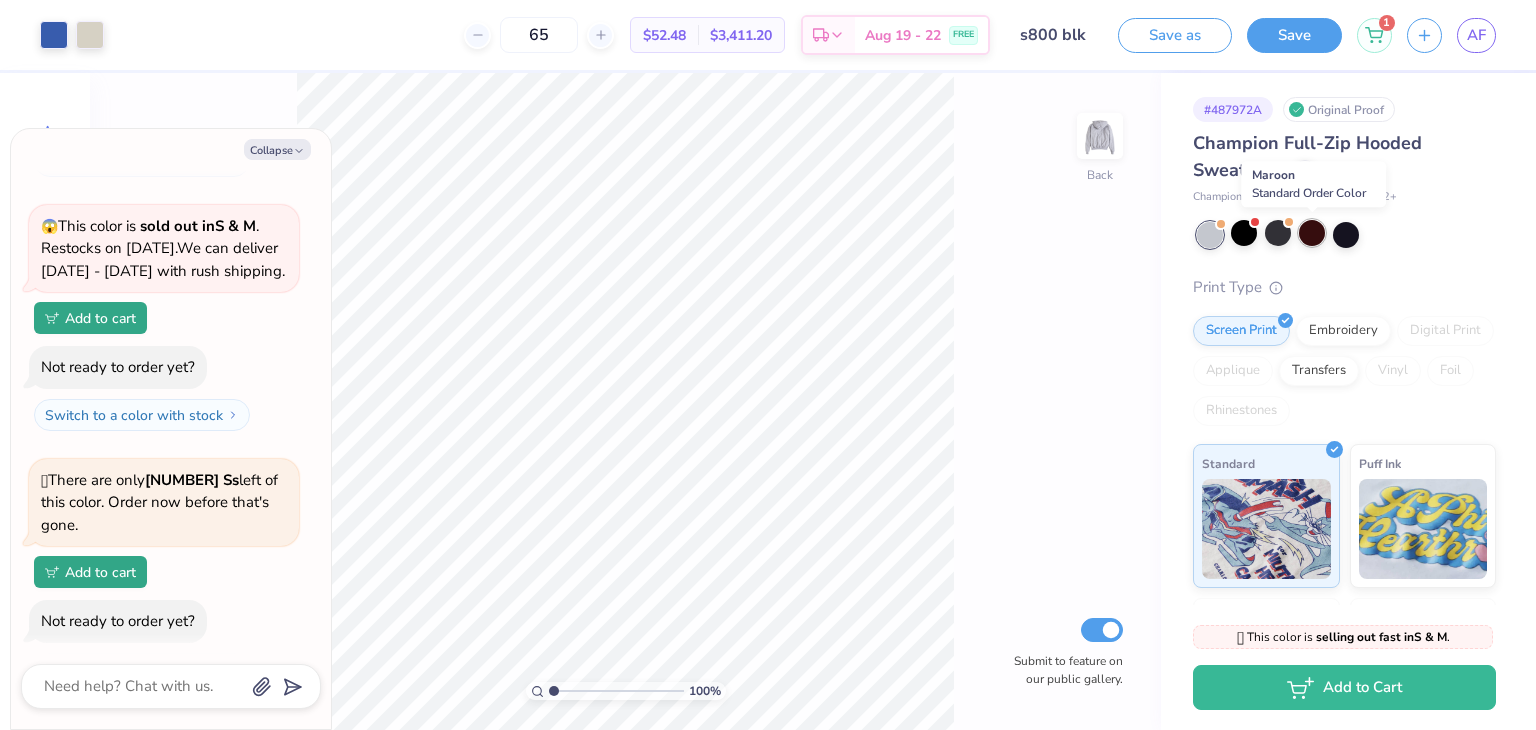 scroll, scrollTop: 814, scrollLeft: 0, axis: vertical 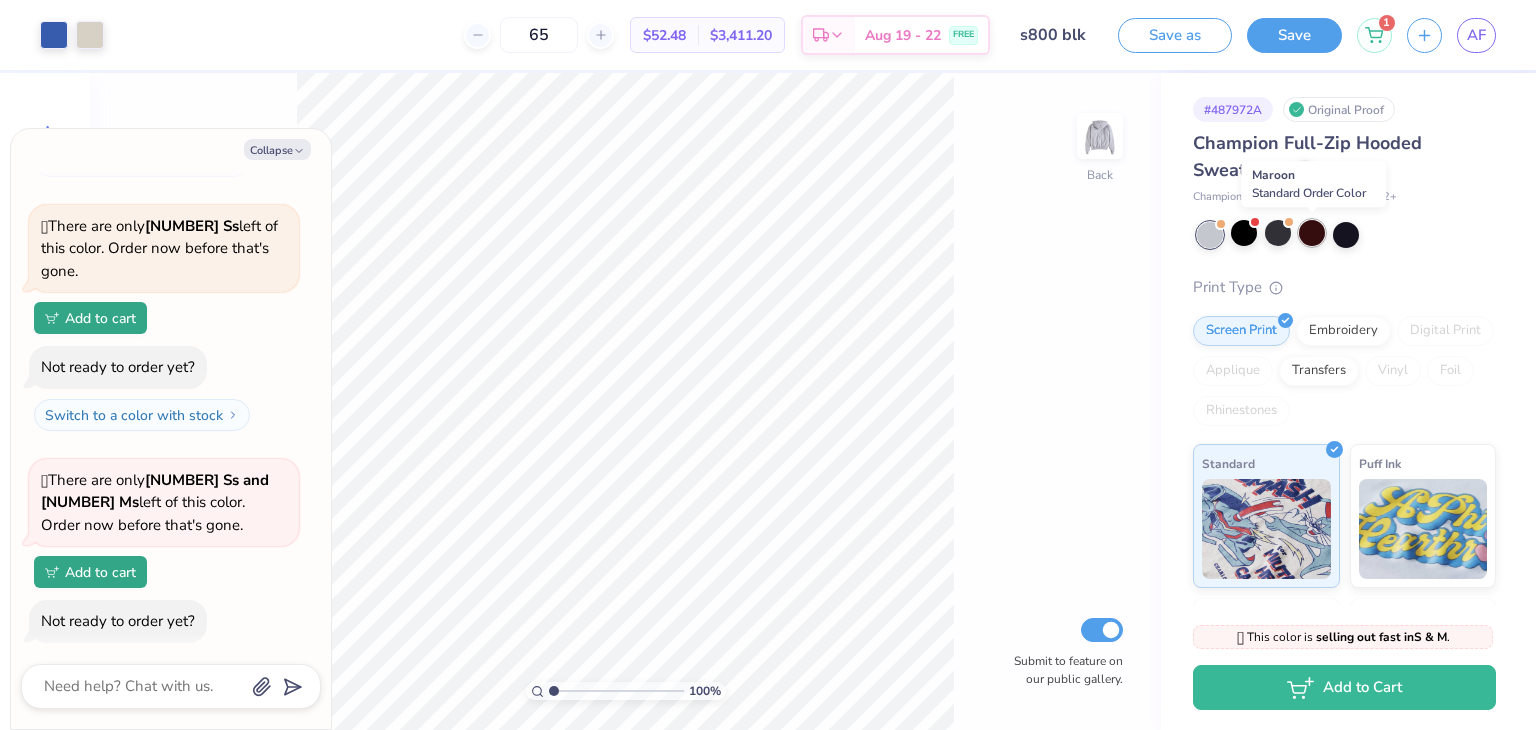 click at bounding box center [1312, 233] 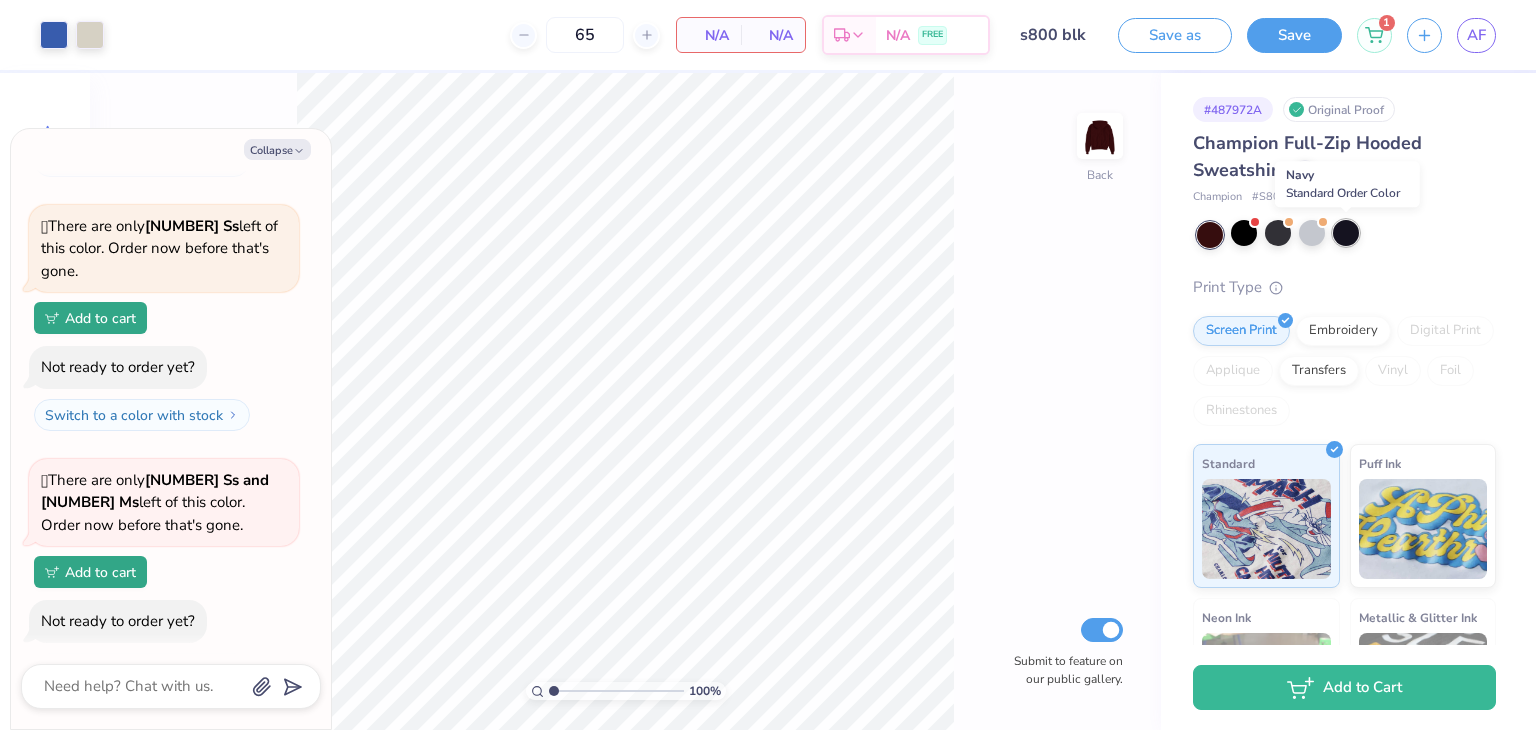click at bounding box center [1346, 233] 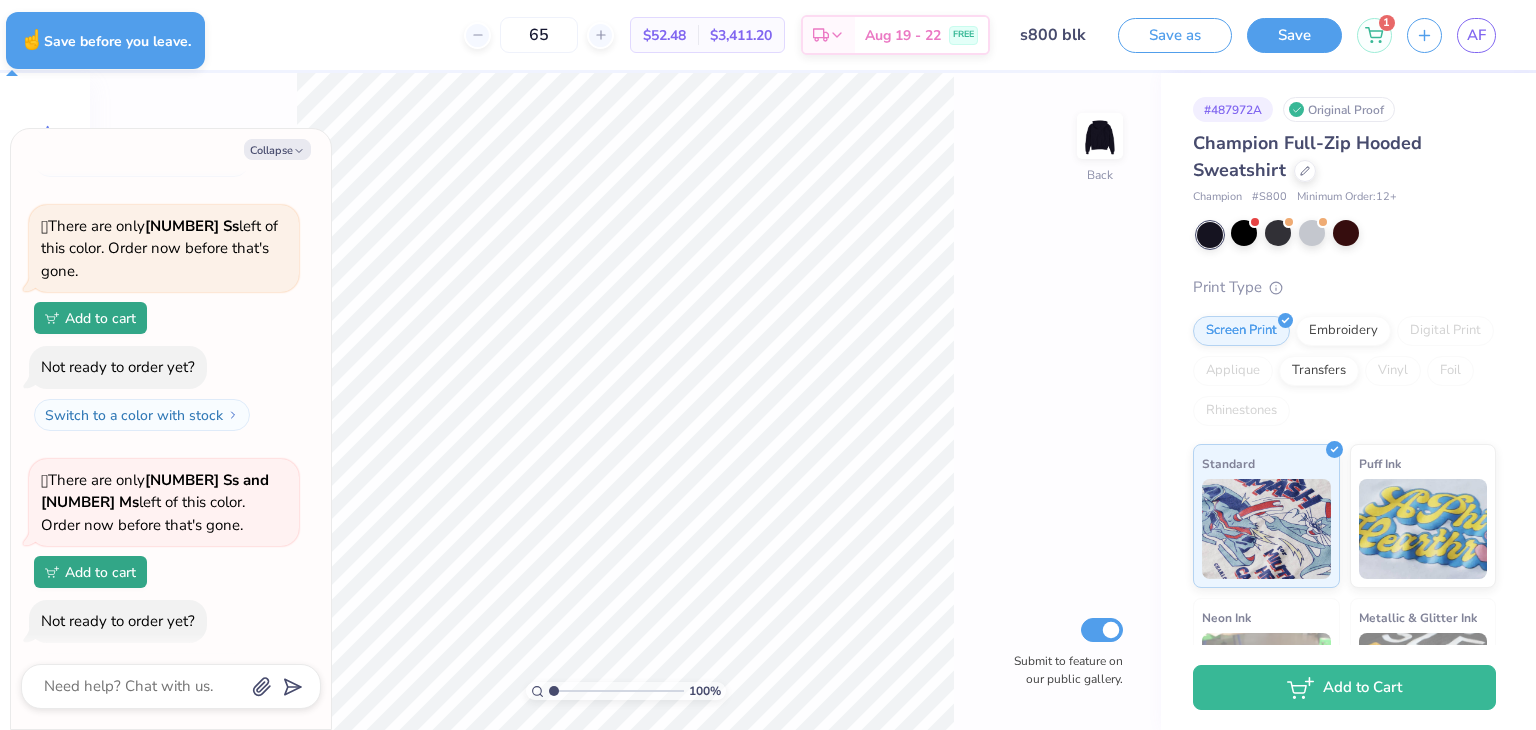 type on "x" 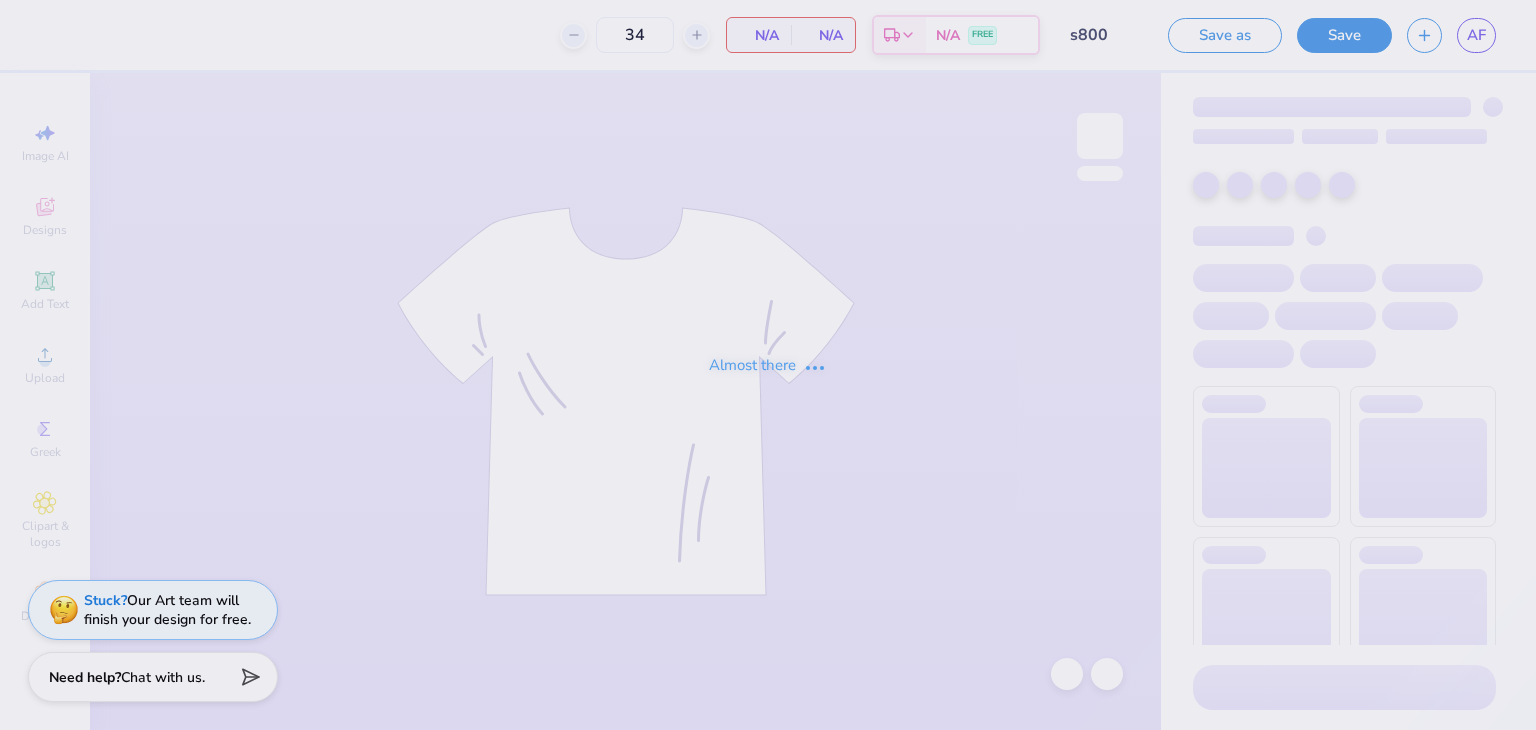 scroll, scrollTop: 0, scrollLeft: 0, axis: both 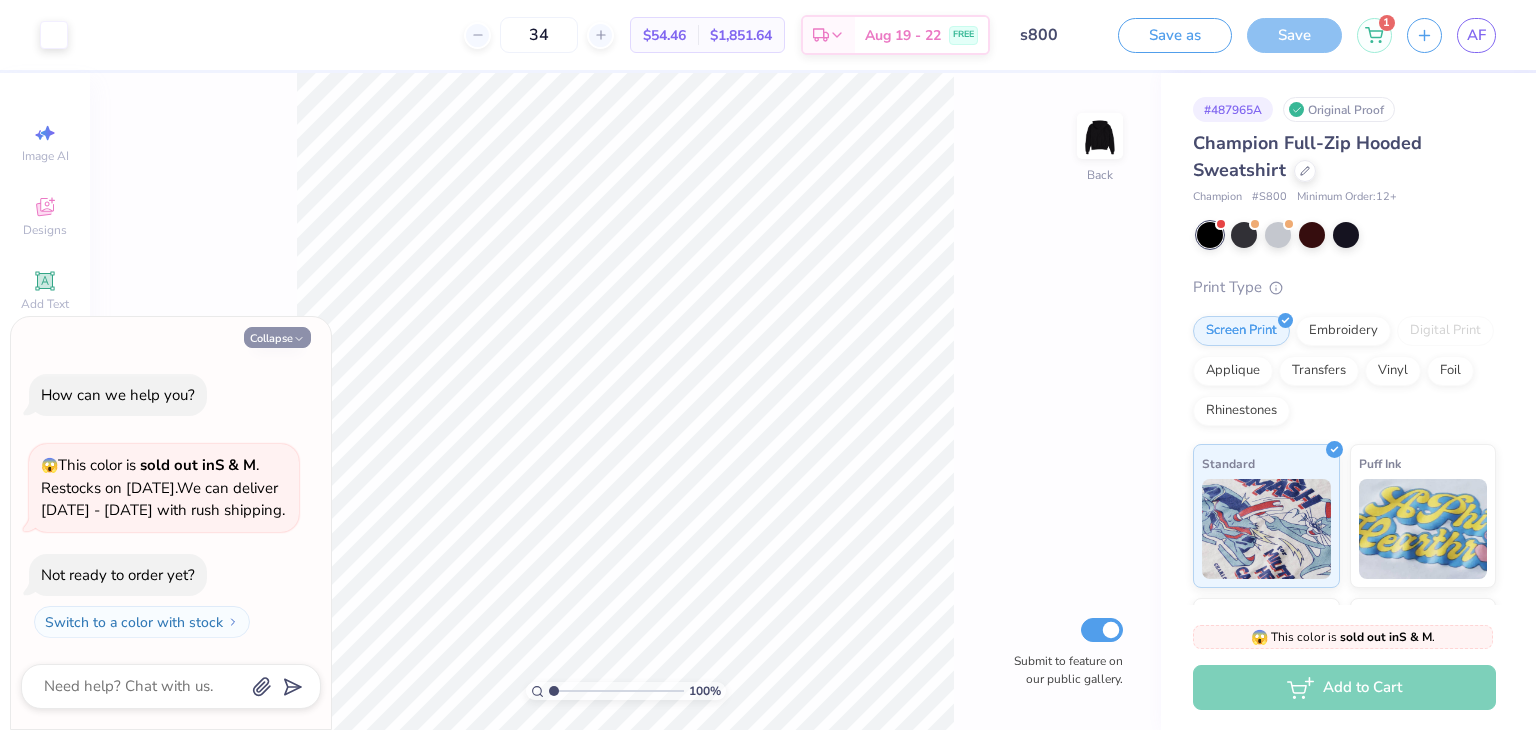 click on "Collapse" at bounding box center [277, 337] 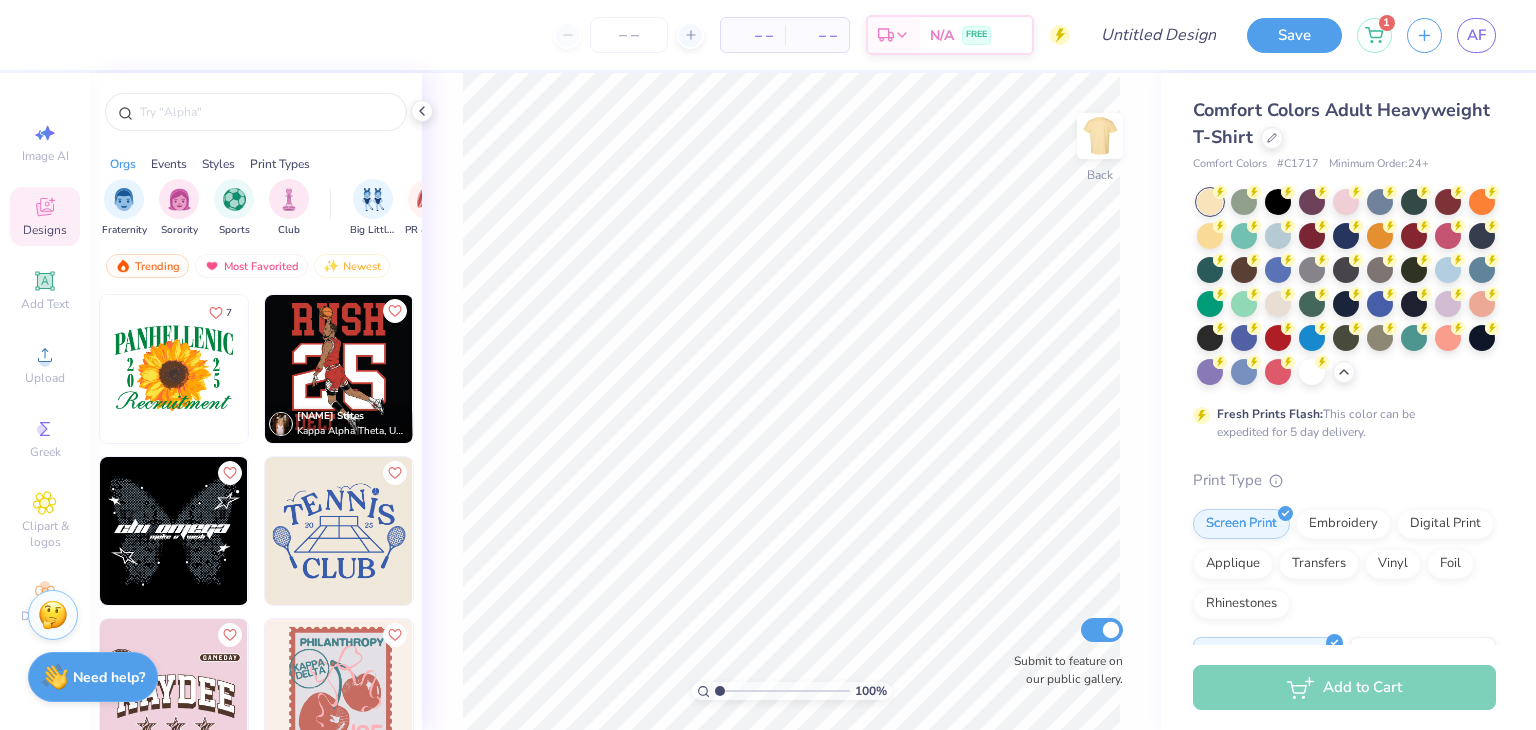scroll, scrollTop: 0, scrollLeft: 0, axis: both 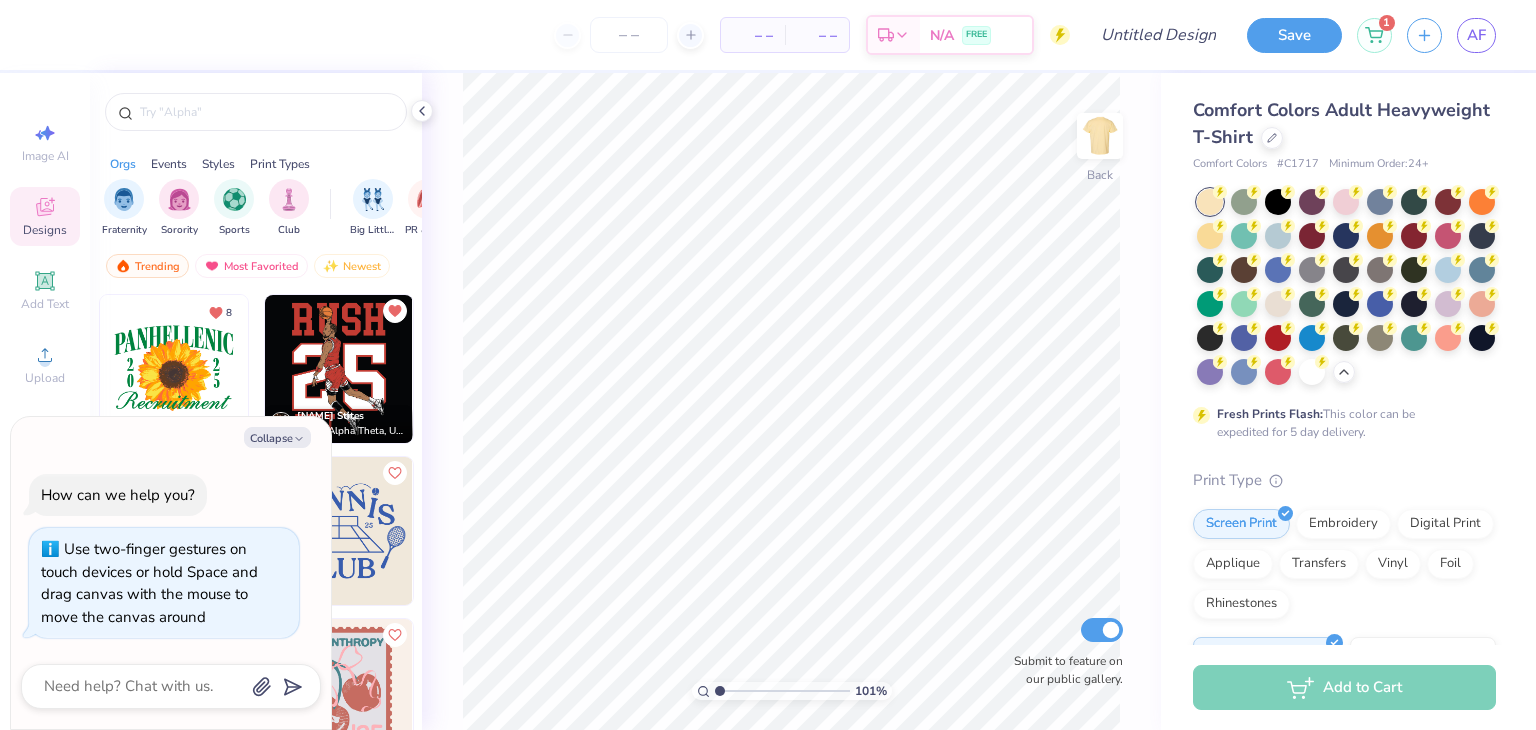 type on "1" 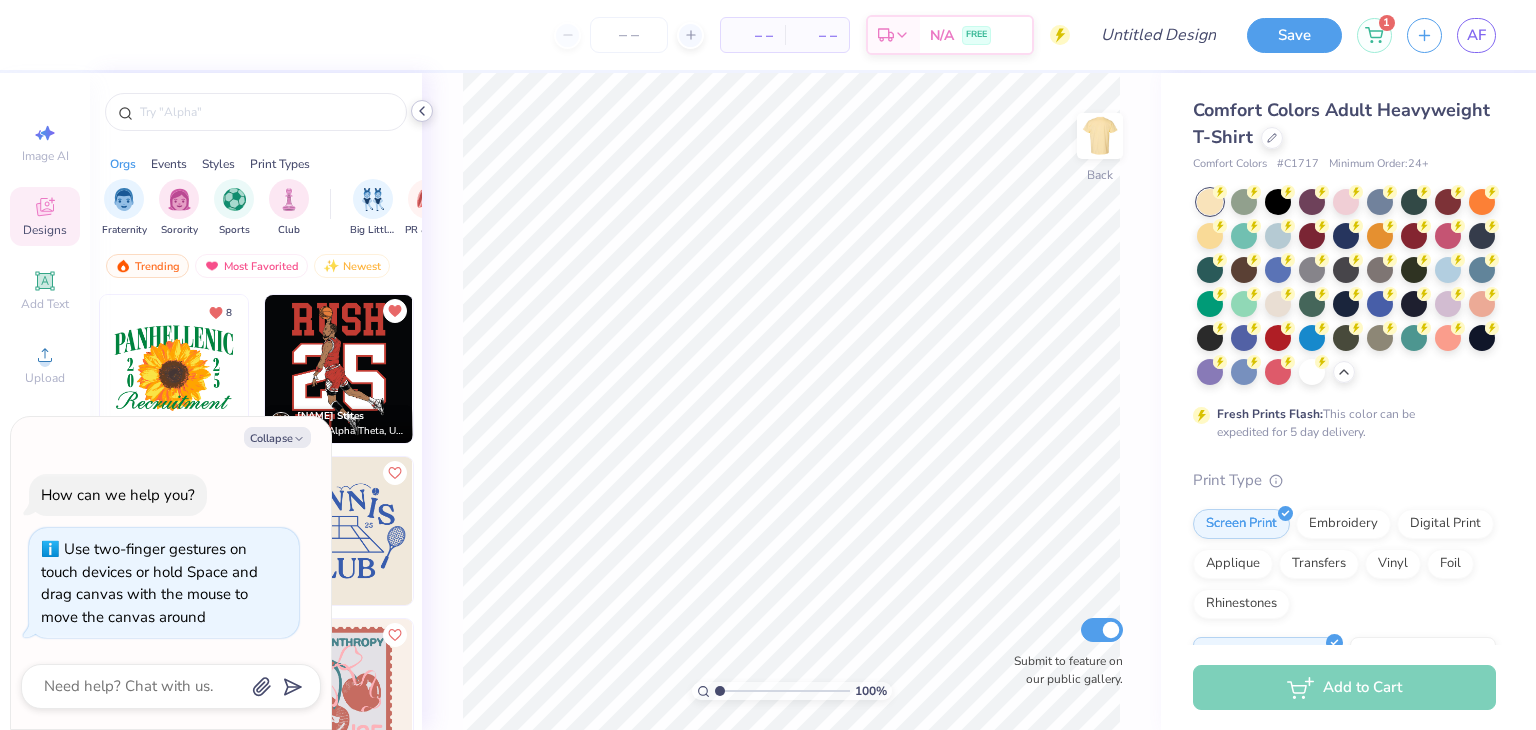 click 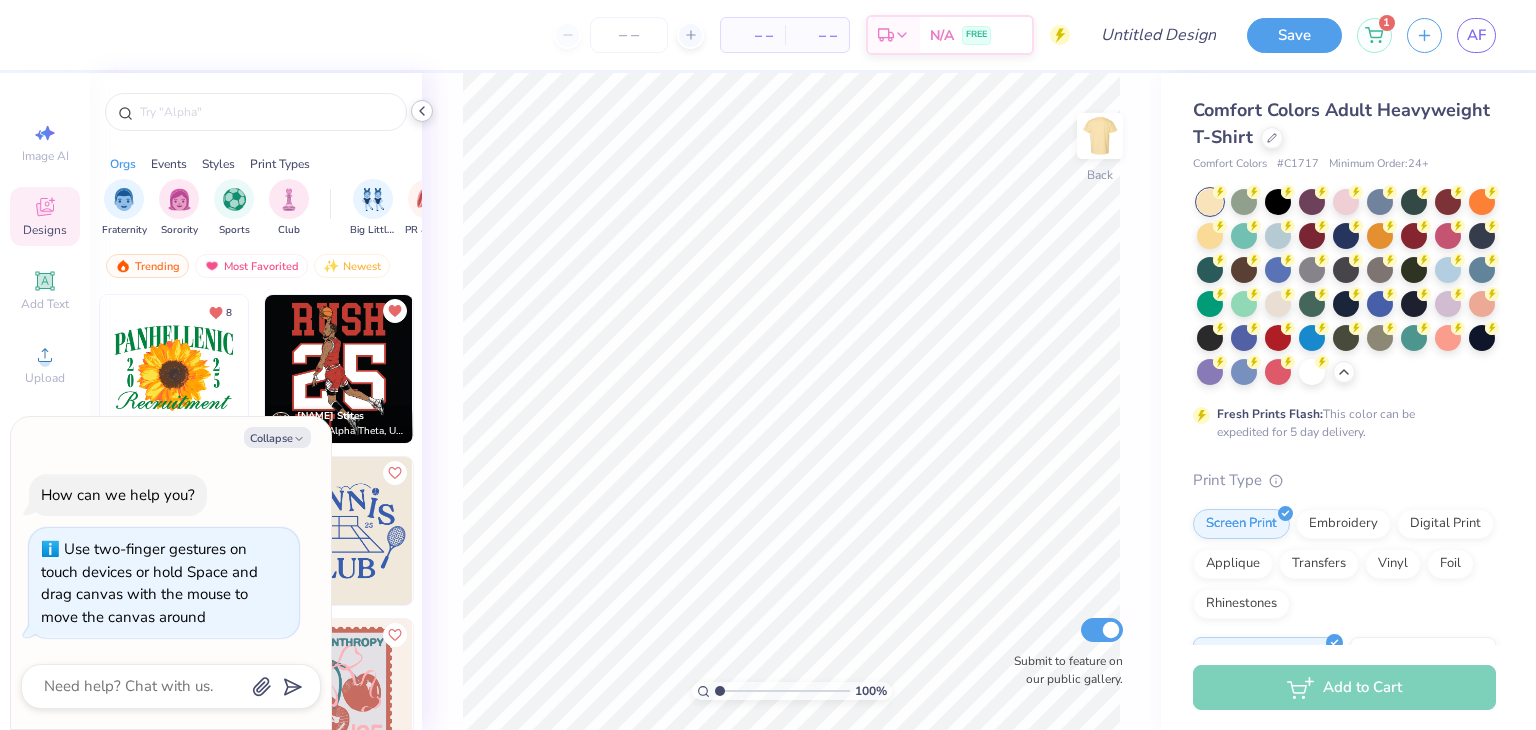 type on "x" 